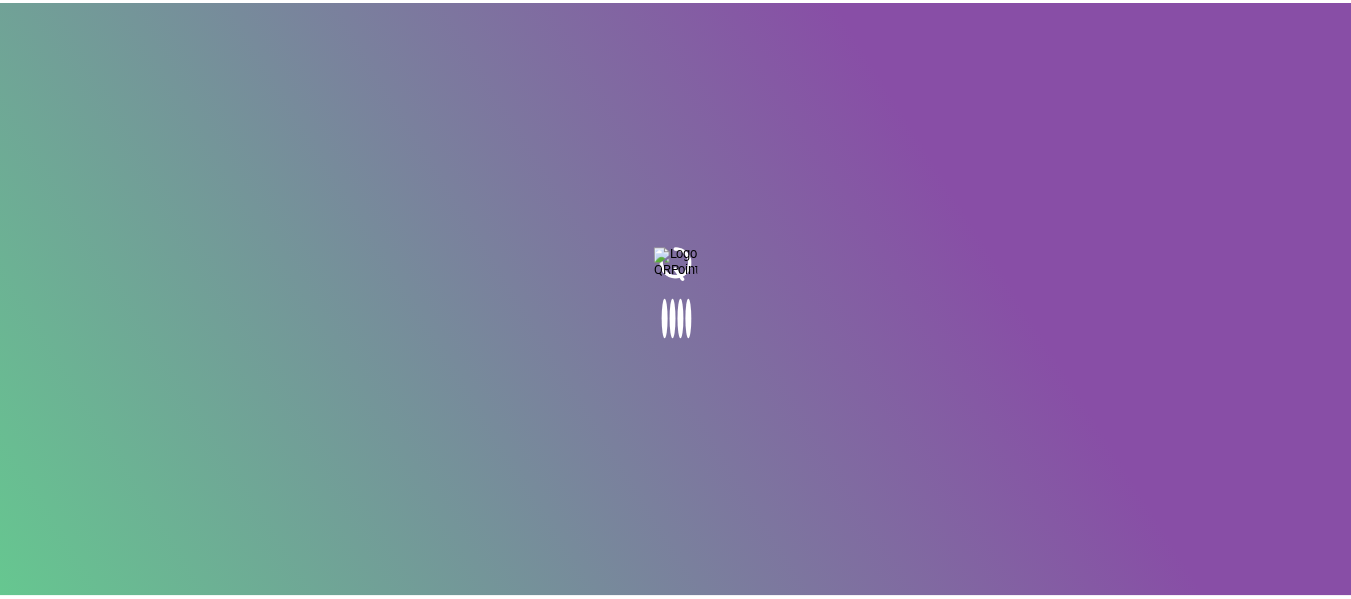 scroll, scrollTop: 0, scrollLeft: 0, axis: both 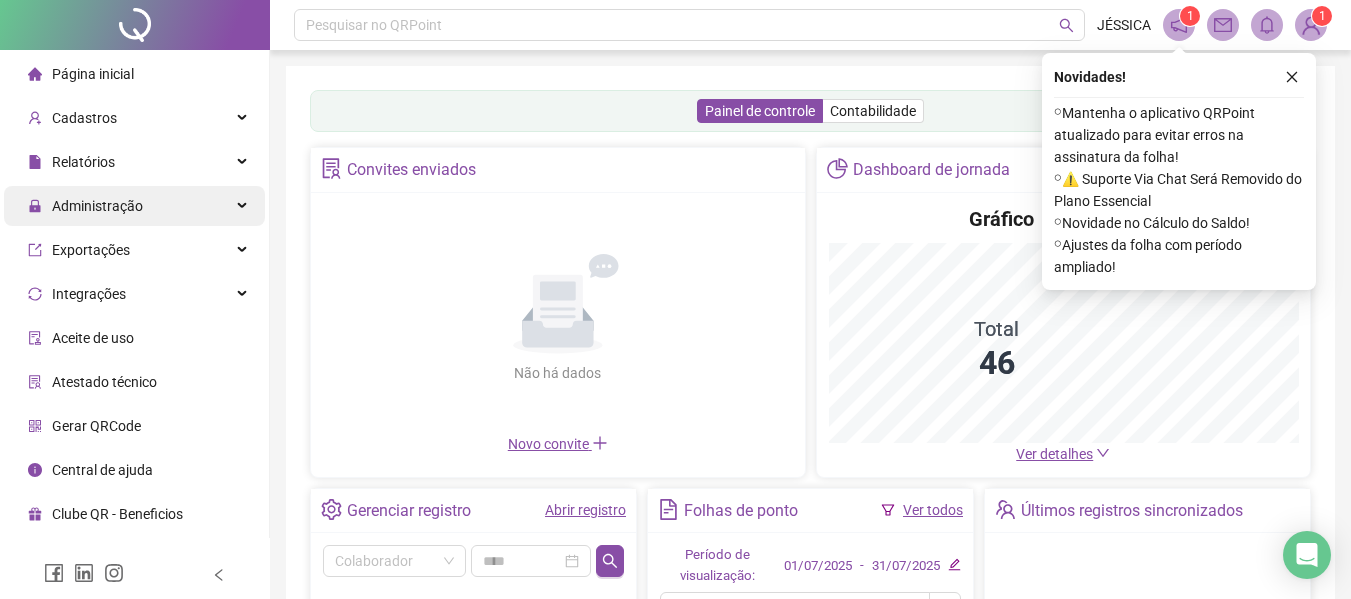 click on "Administração" at bounding box center (97, 206) 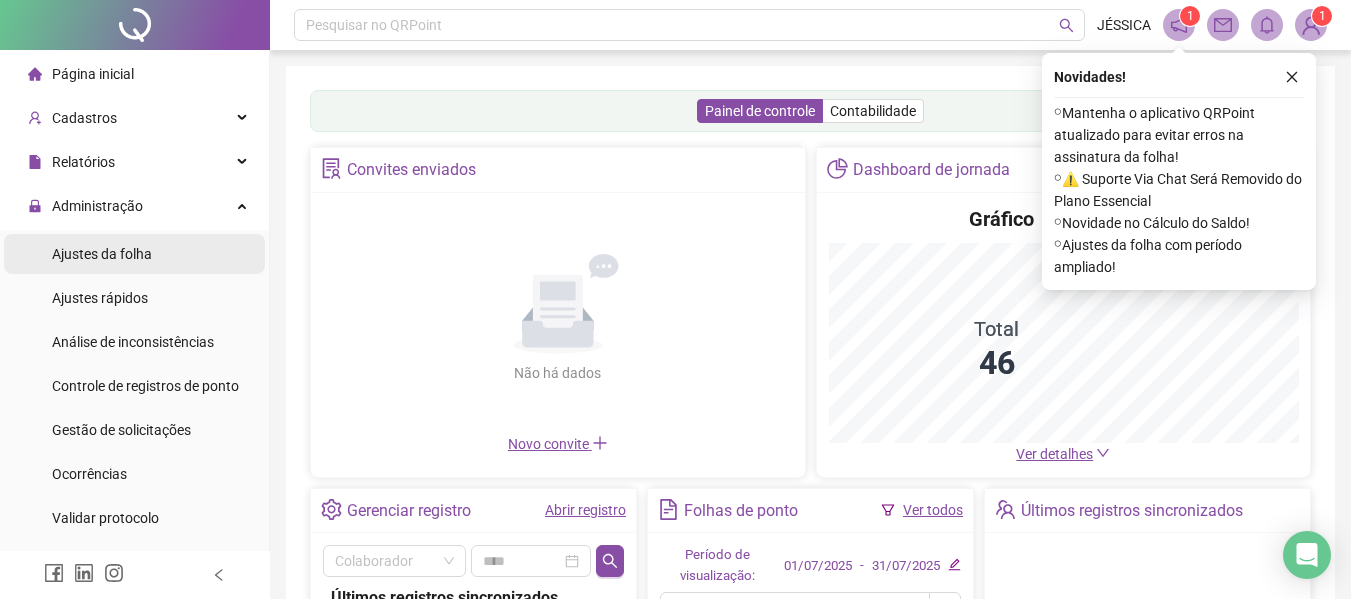 click on "Ajustes da folha" at bounding box center (102, 254) 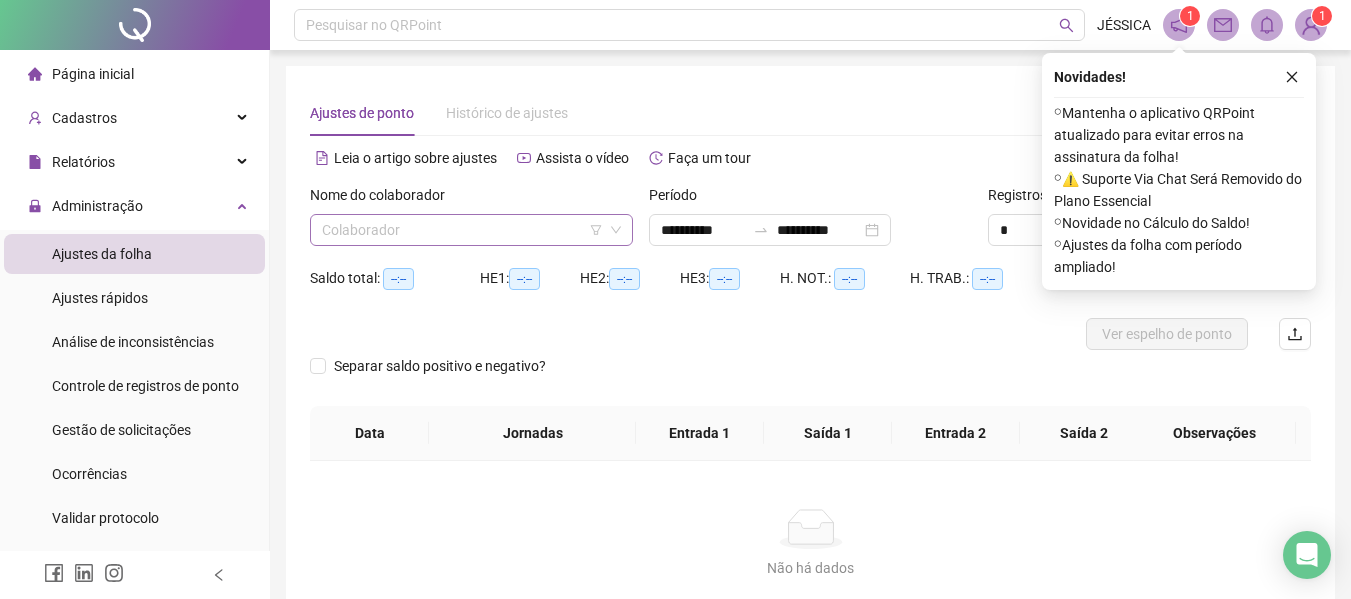 click at bounding box center [462, 230] 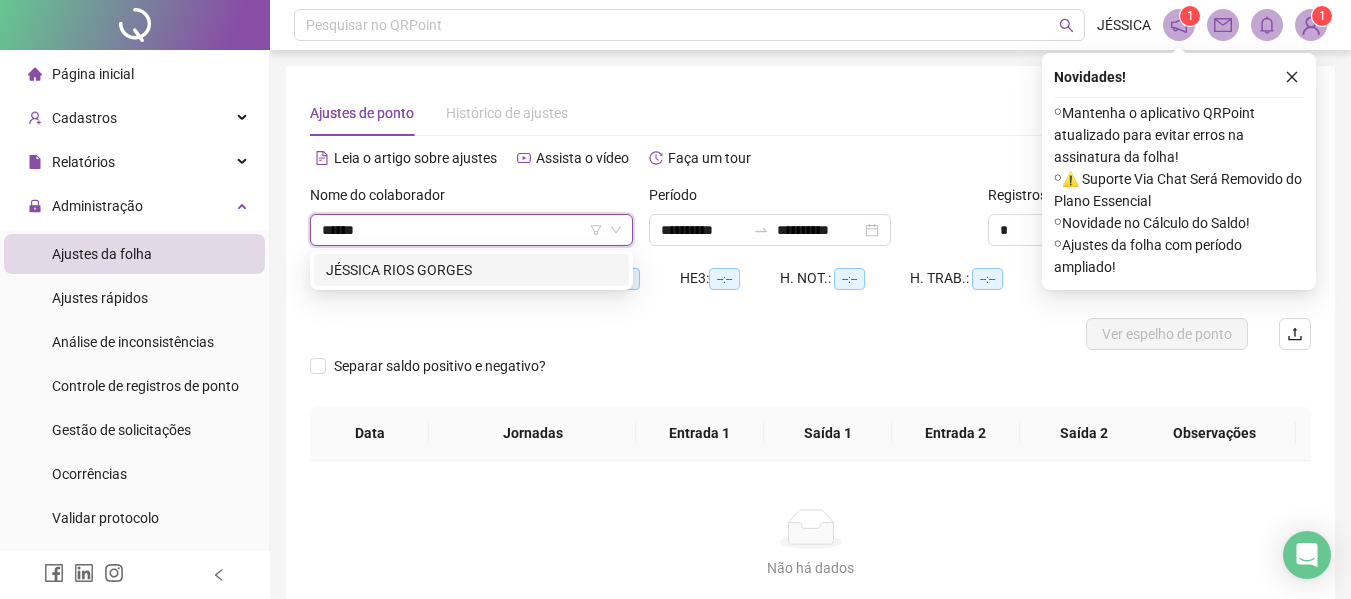 type on "*******" 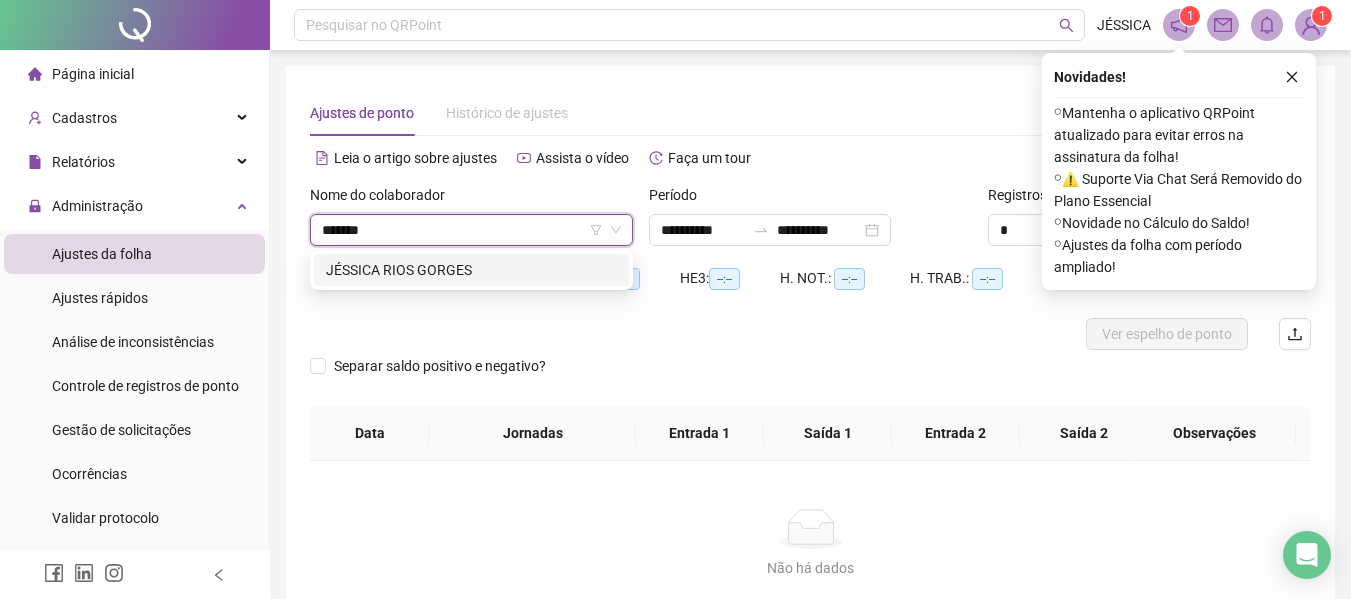 click on "JÉSSICA RIOS GORGES" at bounding box center (471, 270) 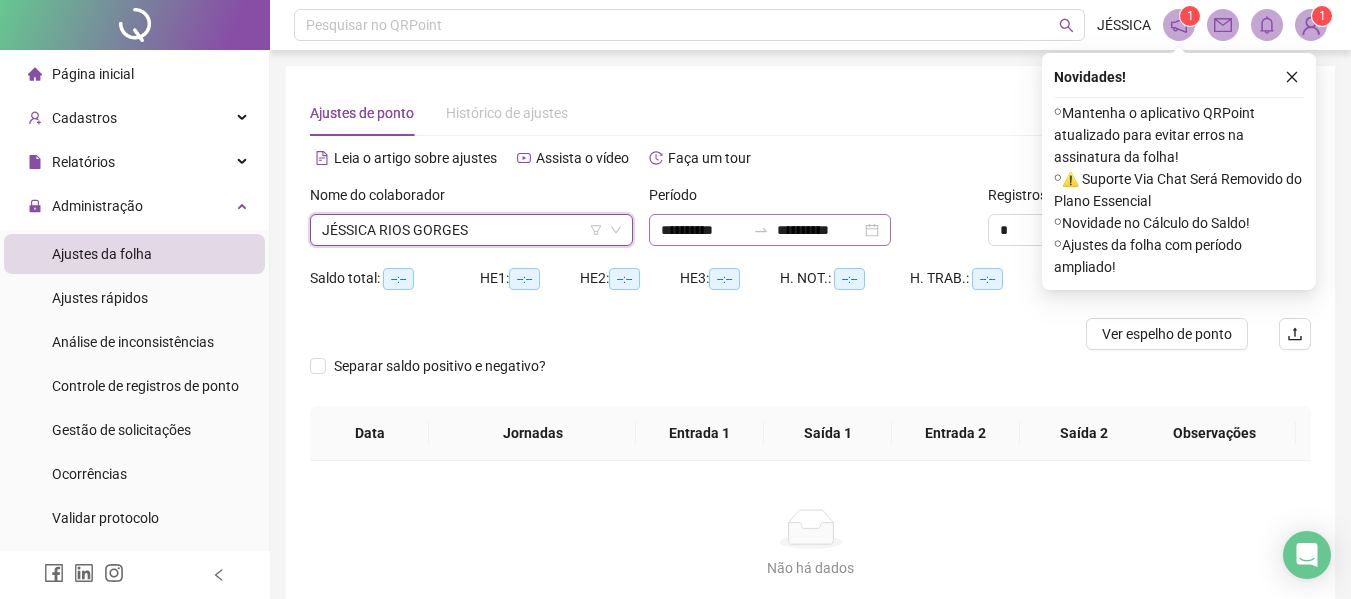 click on "**********" at bounding box center [770, 230] 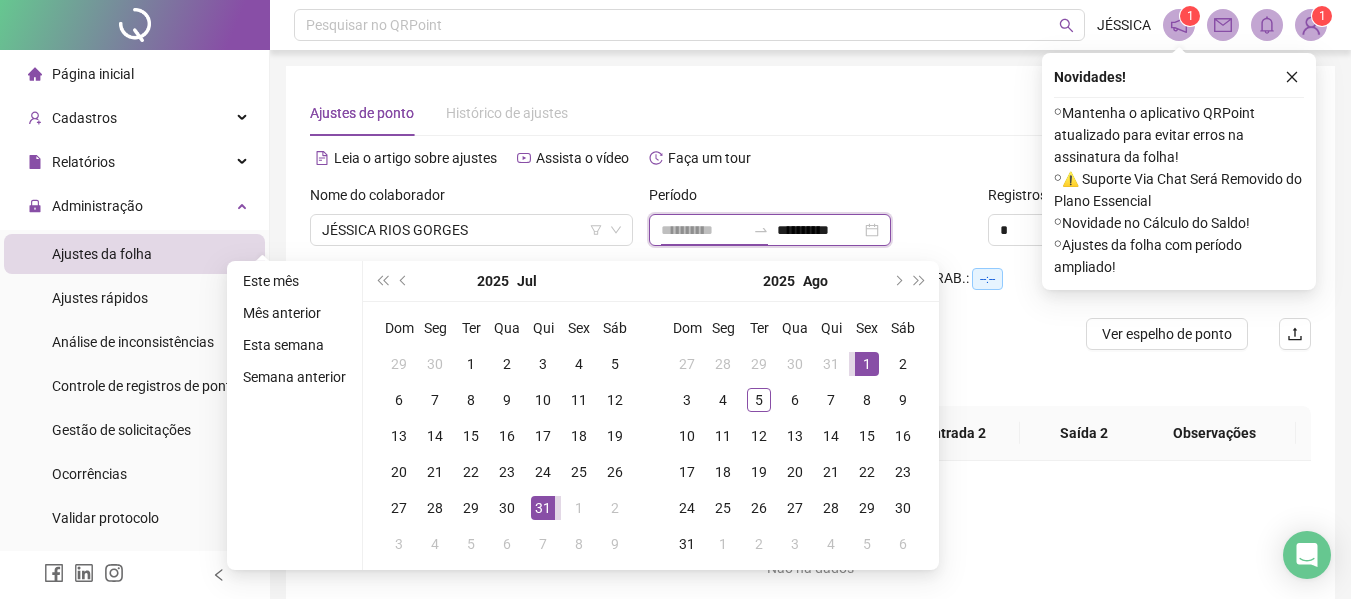 type on "**********" 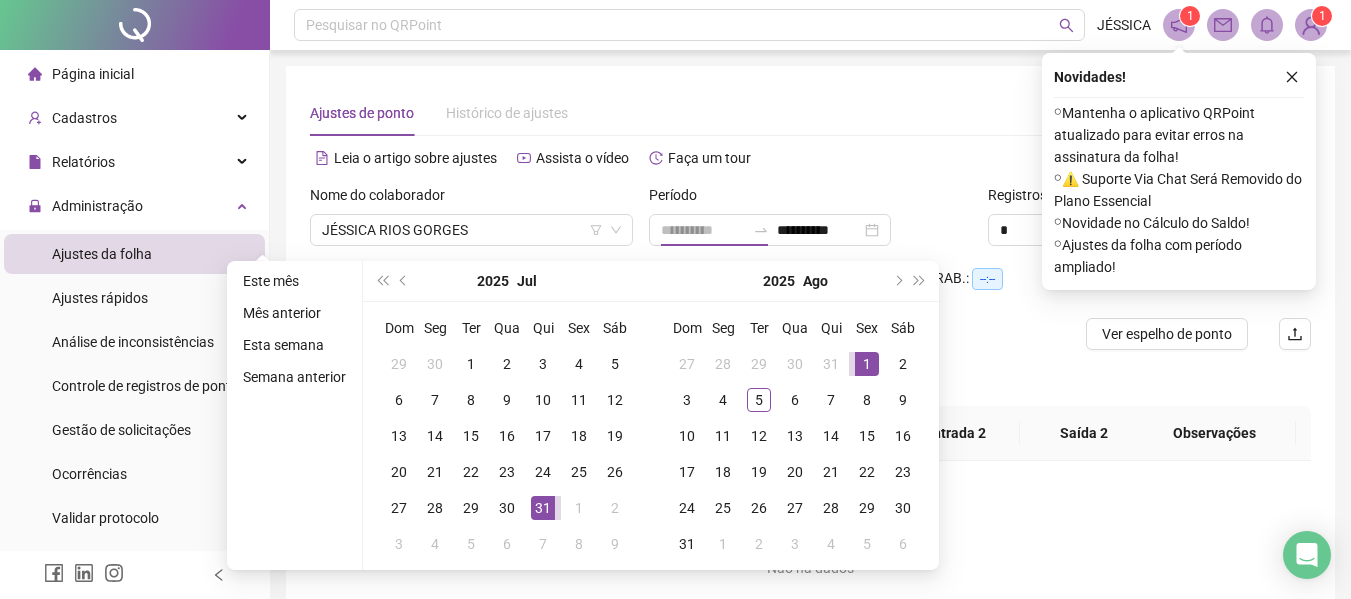 click on "1" at bounding box center (867, 364) 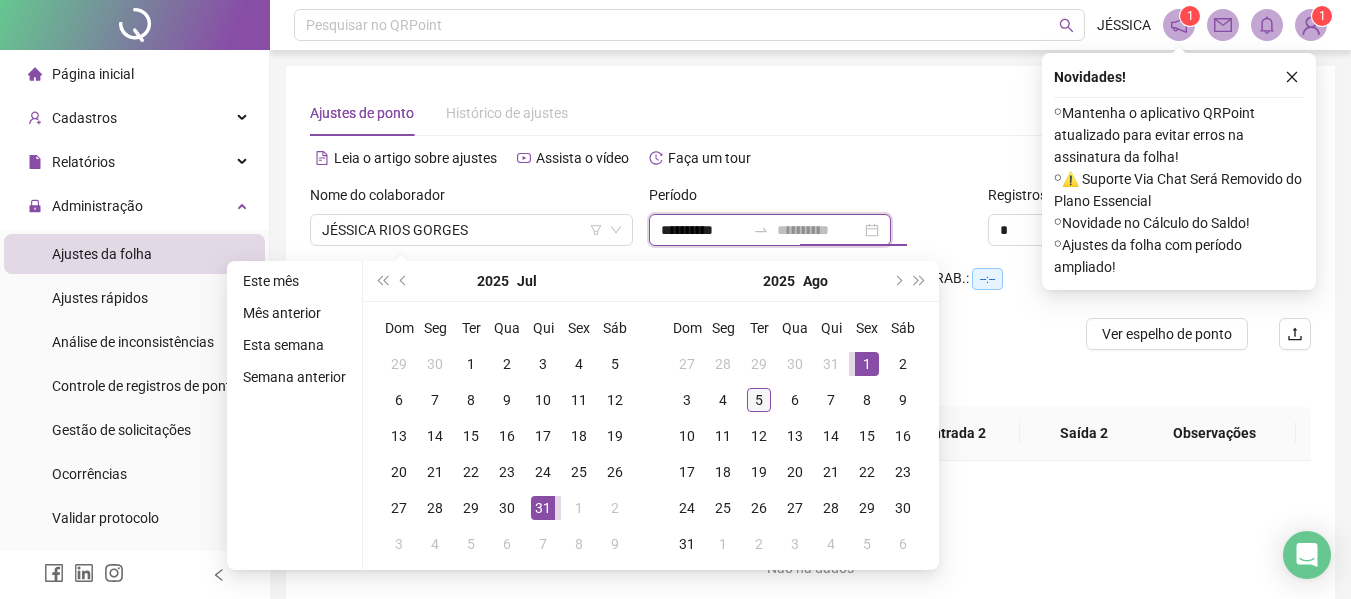 type on "**********" 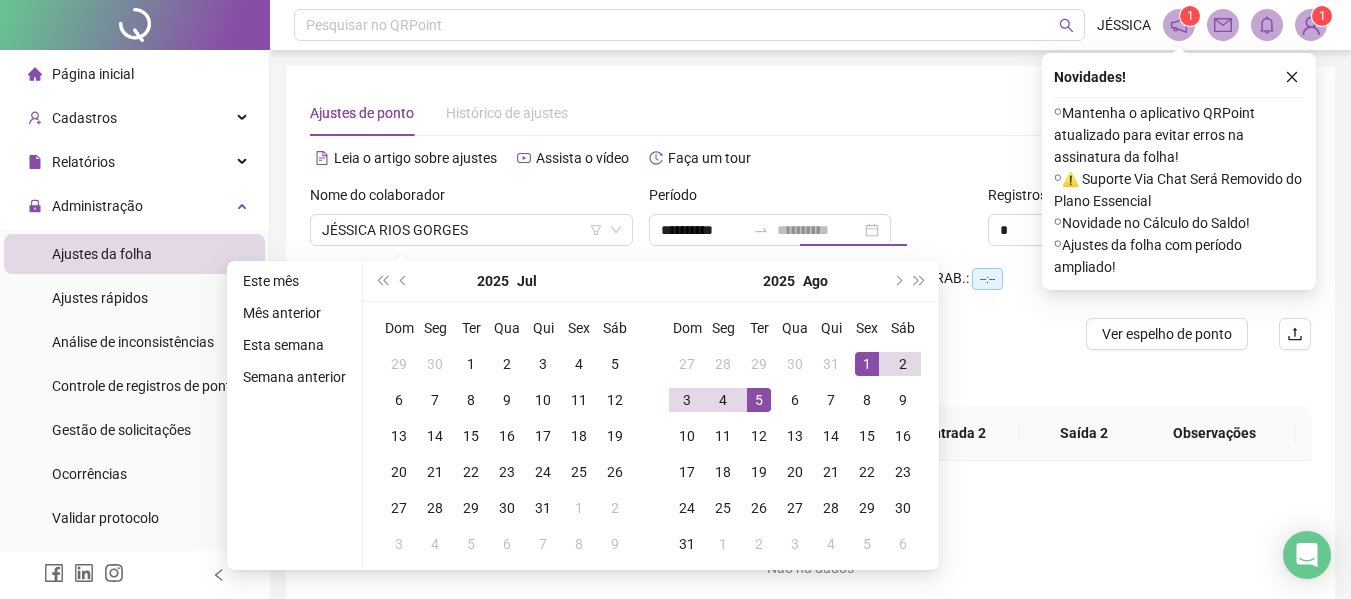 click on "5" at bounding box center (759, 400) 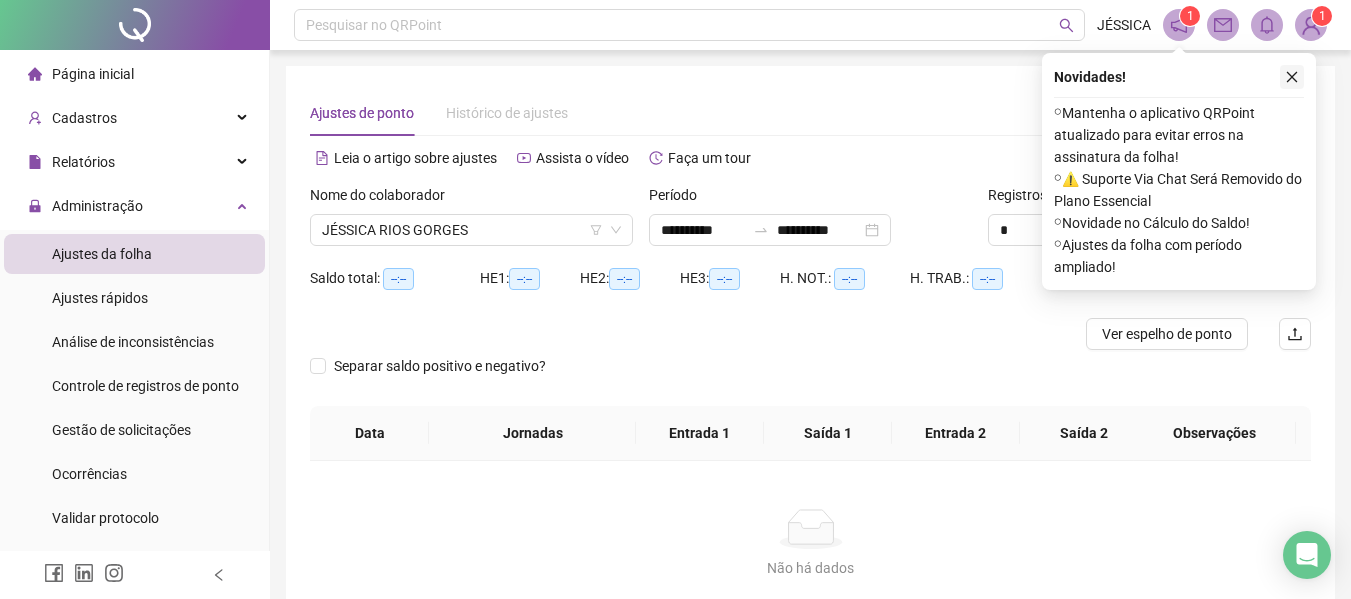 click at bounding box center [1292, 77] 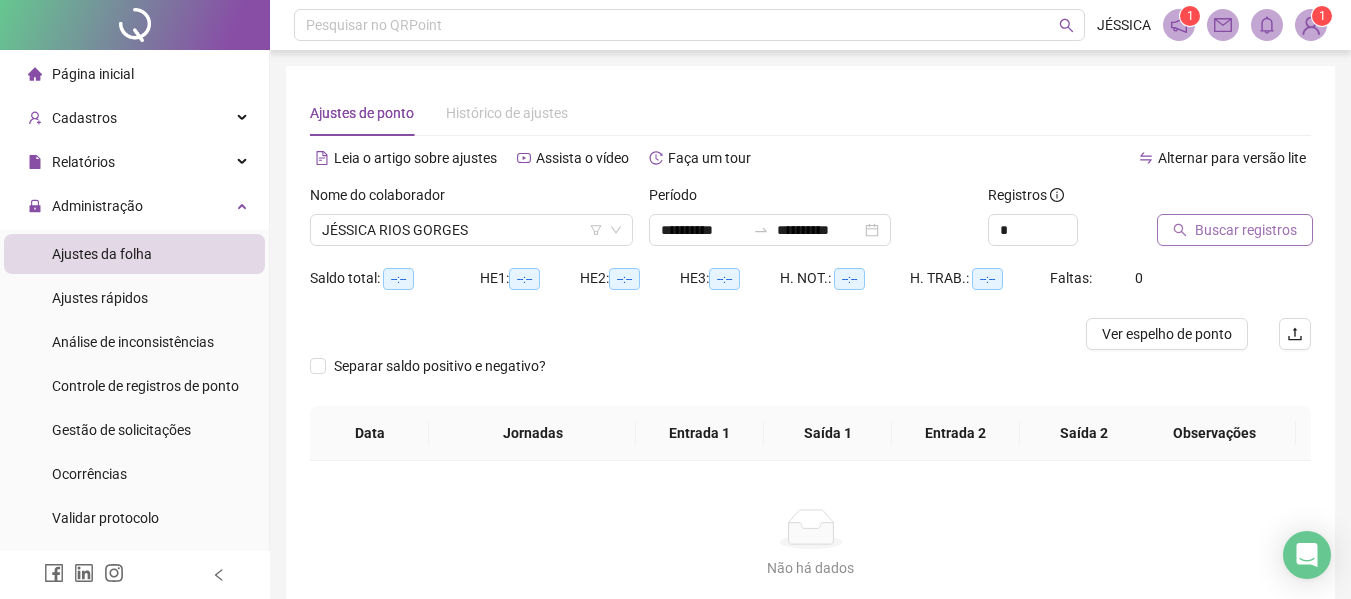 click on "Buscar registros" at bounding box center (1246, 230) 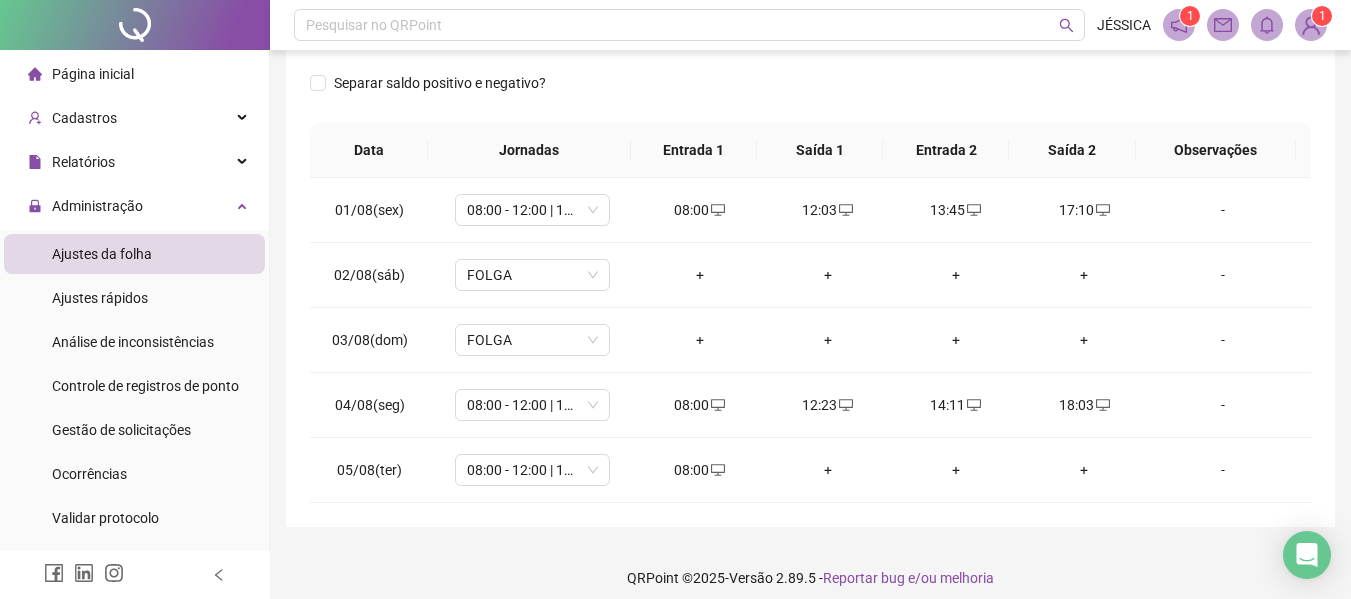 scroll, scrollTop: 321, scrollLeft: 0, axis: vertical 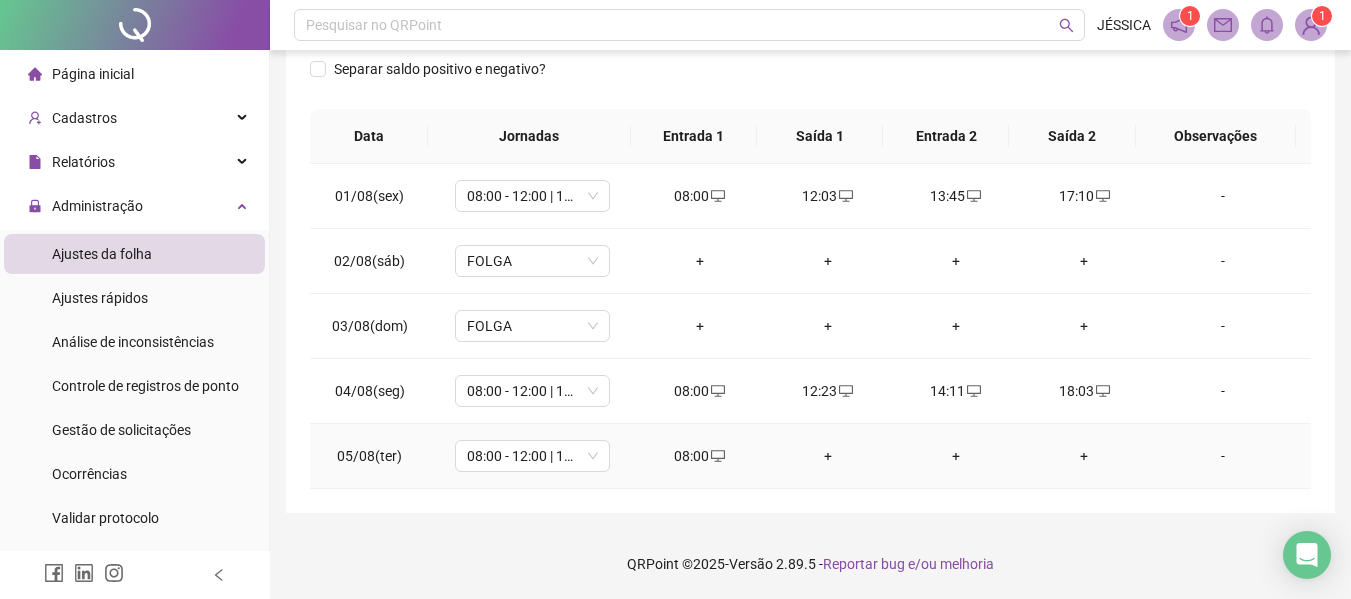 drag, startPoint x: 818, startPoint y: 457, endPoint x: 841, endPoint y: 456, distance: 23.021729 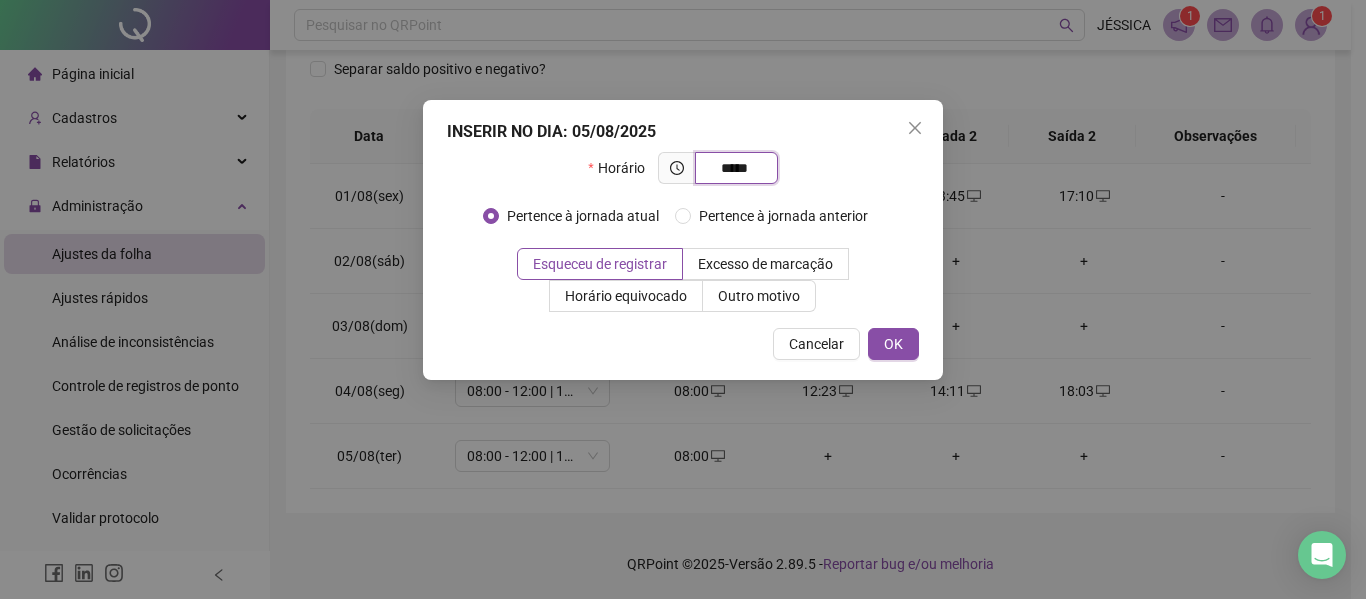 type on "*****" 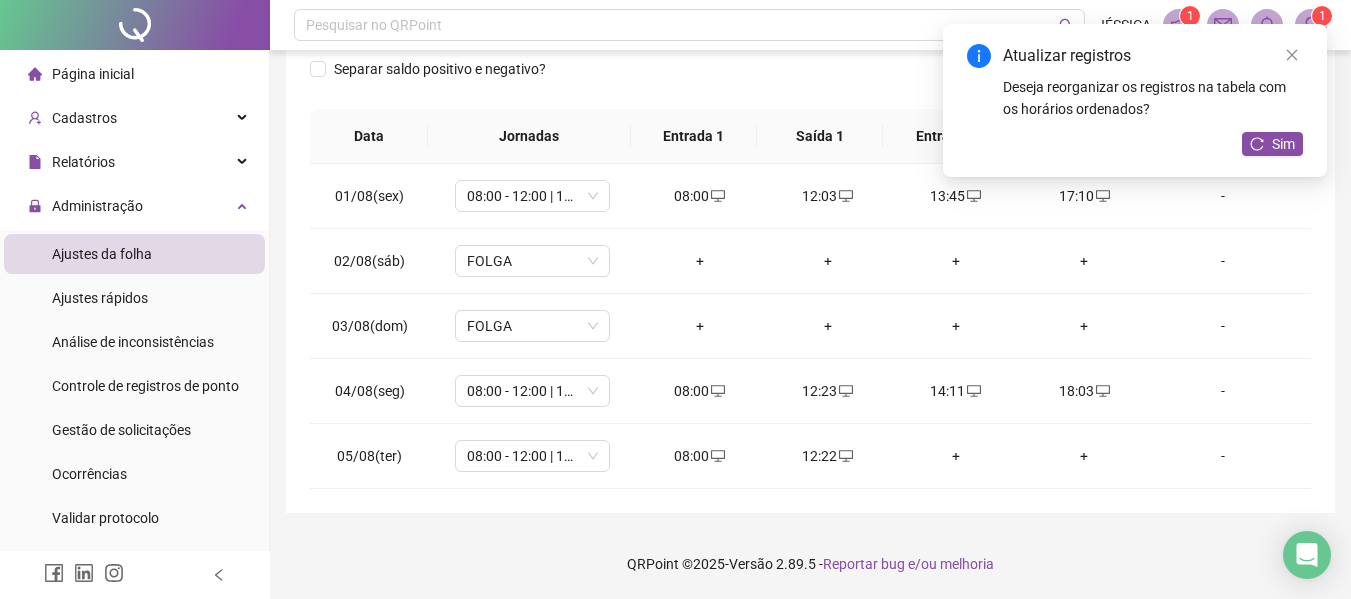 click on "+" at bounding box center (956, 456) 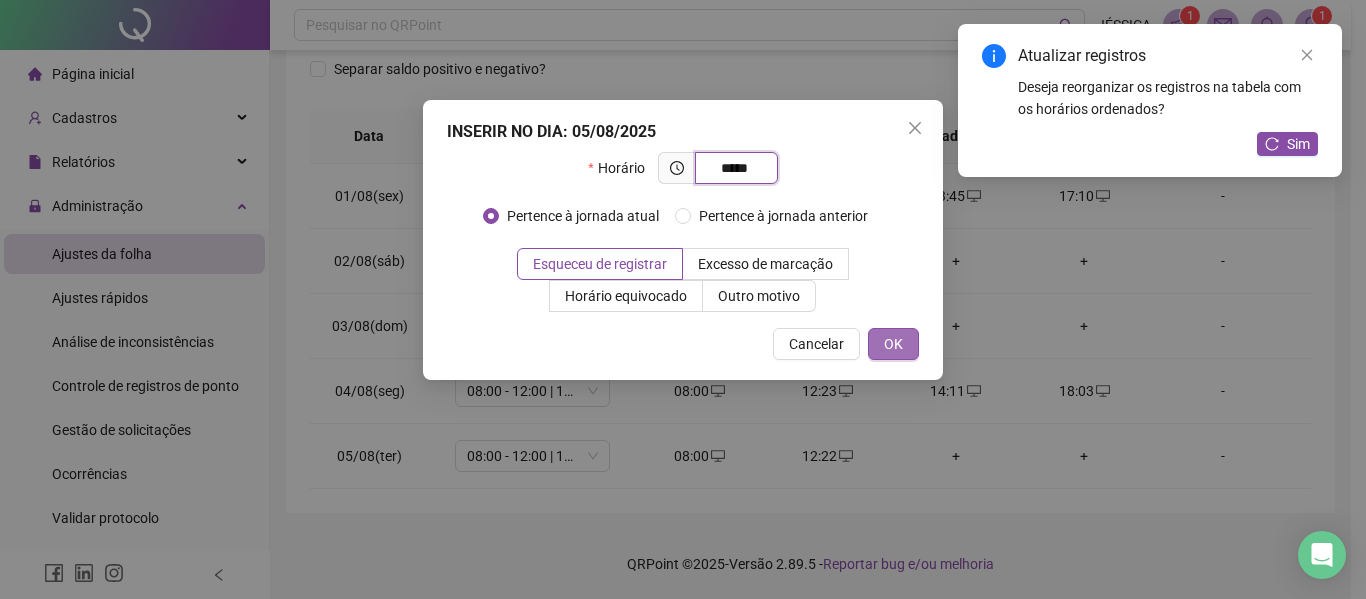 type on "*****" 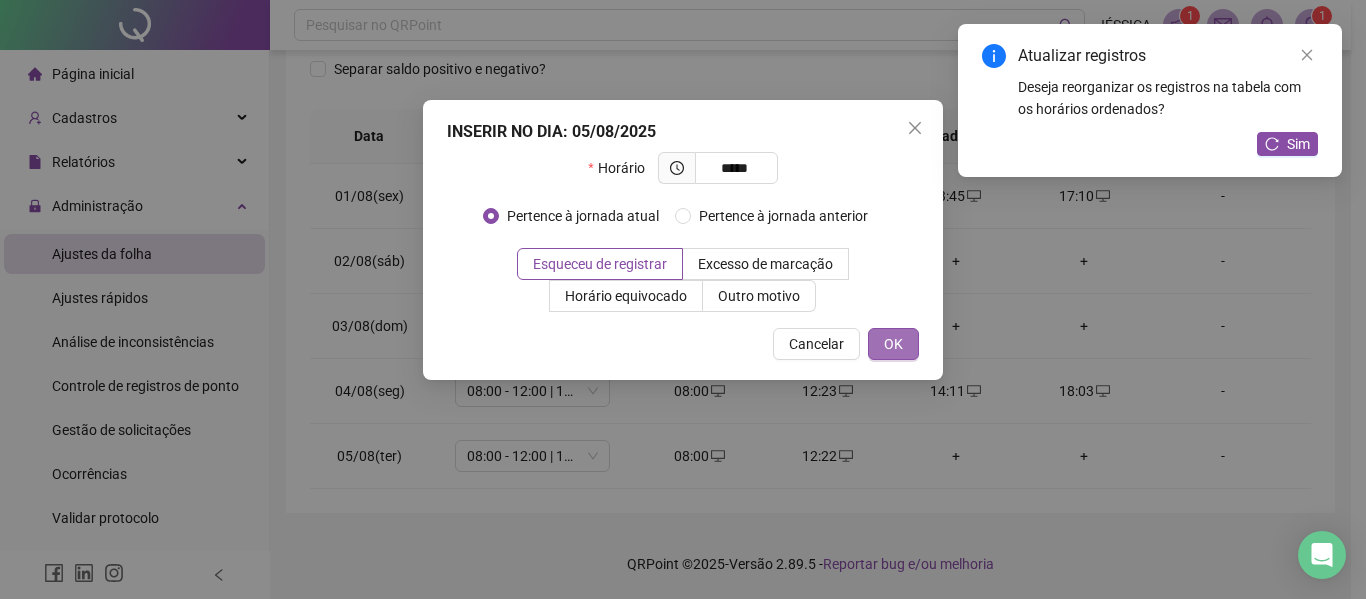 click on "OK" at bounding box center [893, 344] 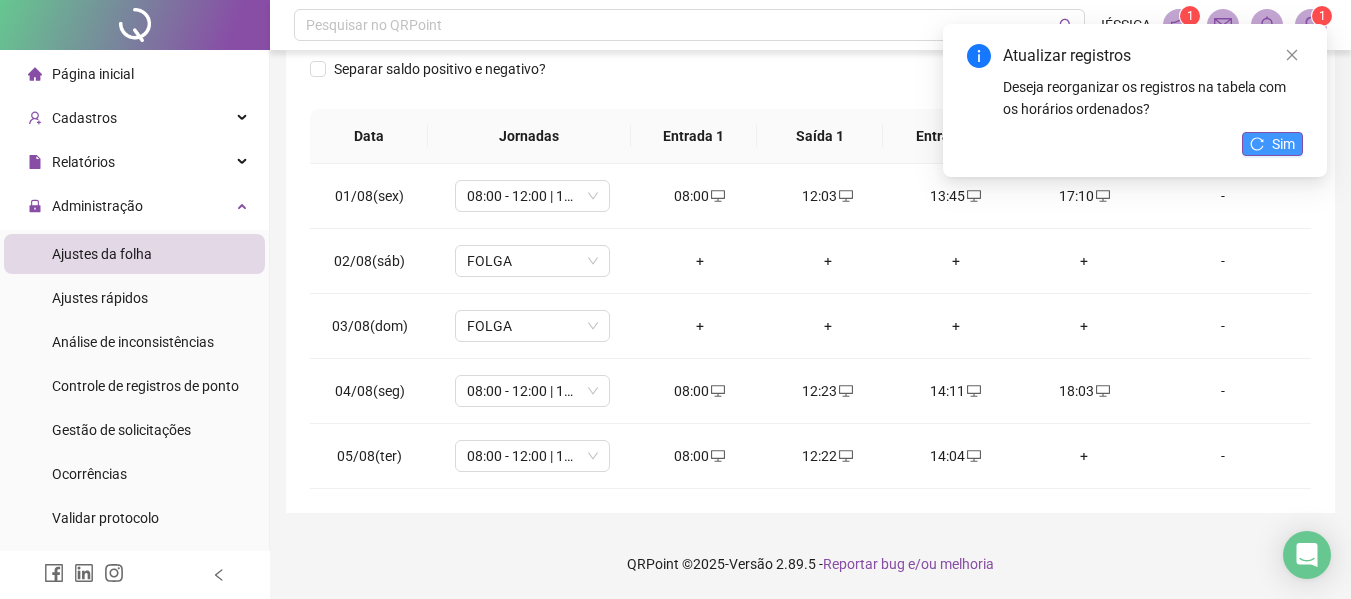 click on "Sim" at bounding box center [1283, 144] 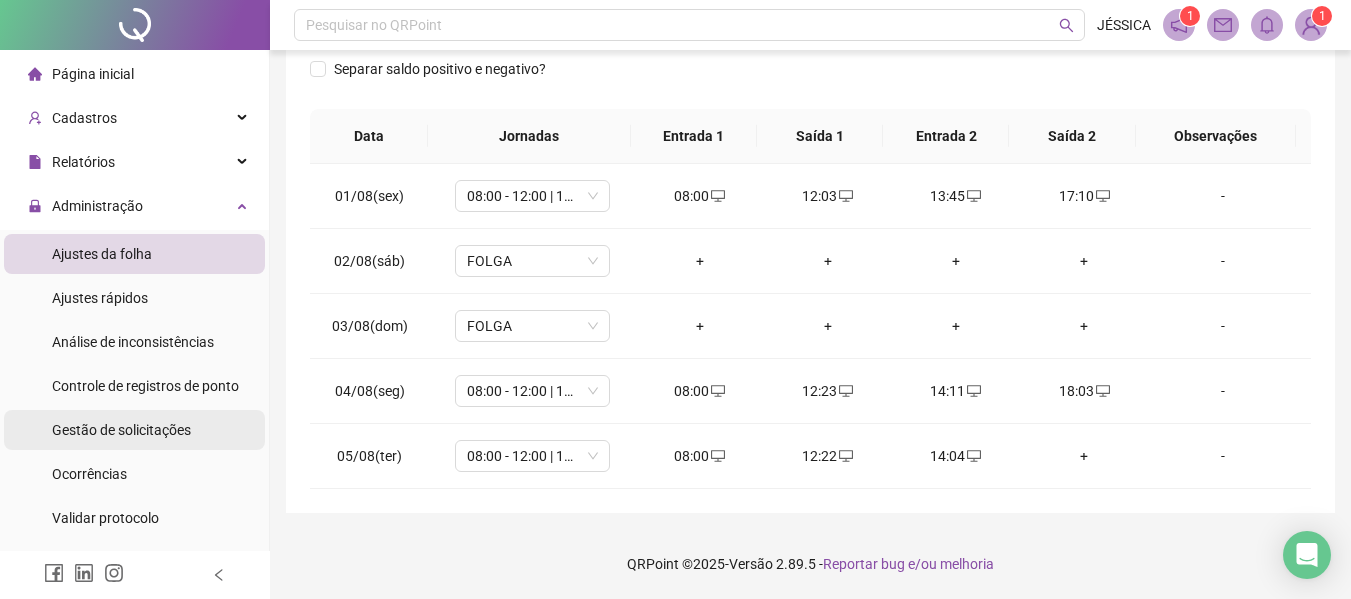 click on "Gestão de solicitações" at bounding box center [121, 430] 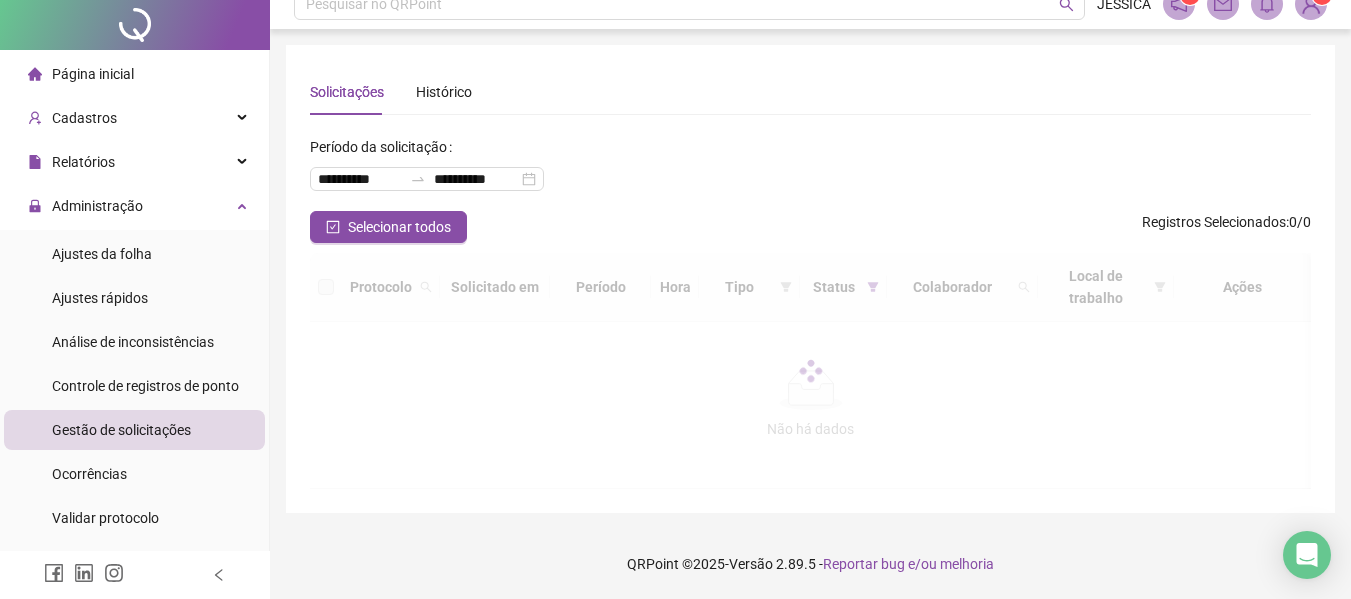 scroll, scrollTop: 0, scrollLeft: 0, axis: both 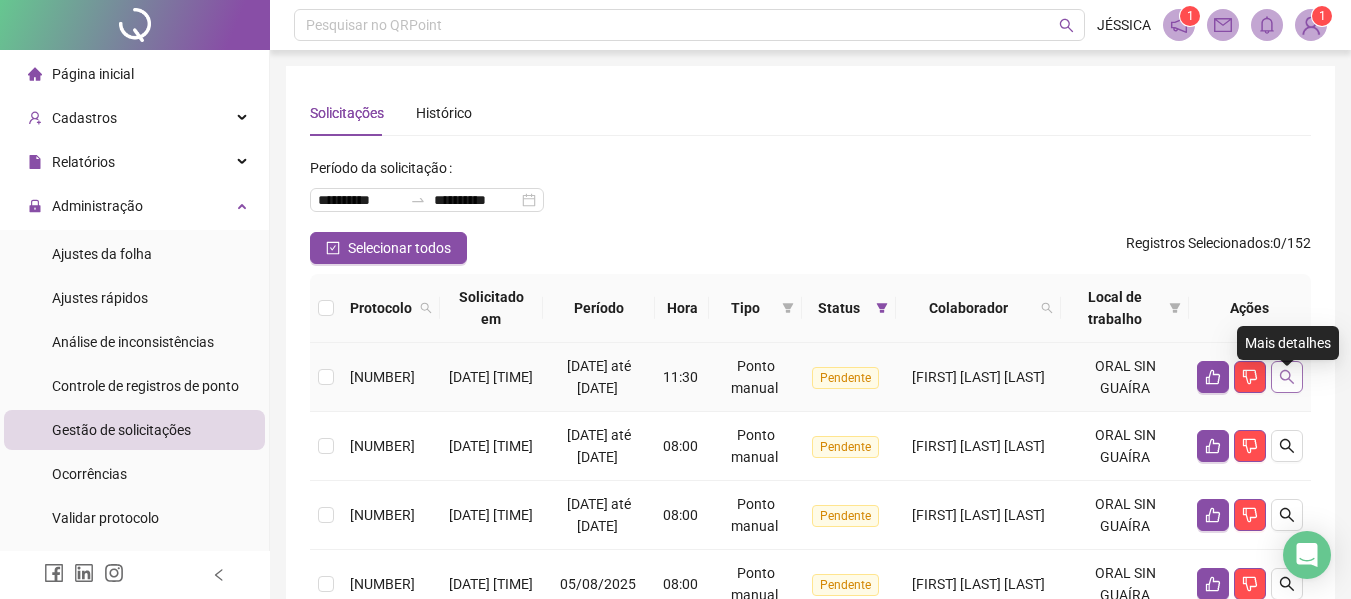 click 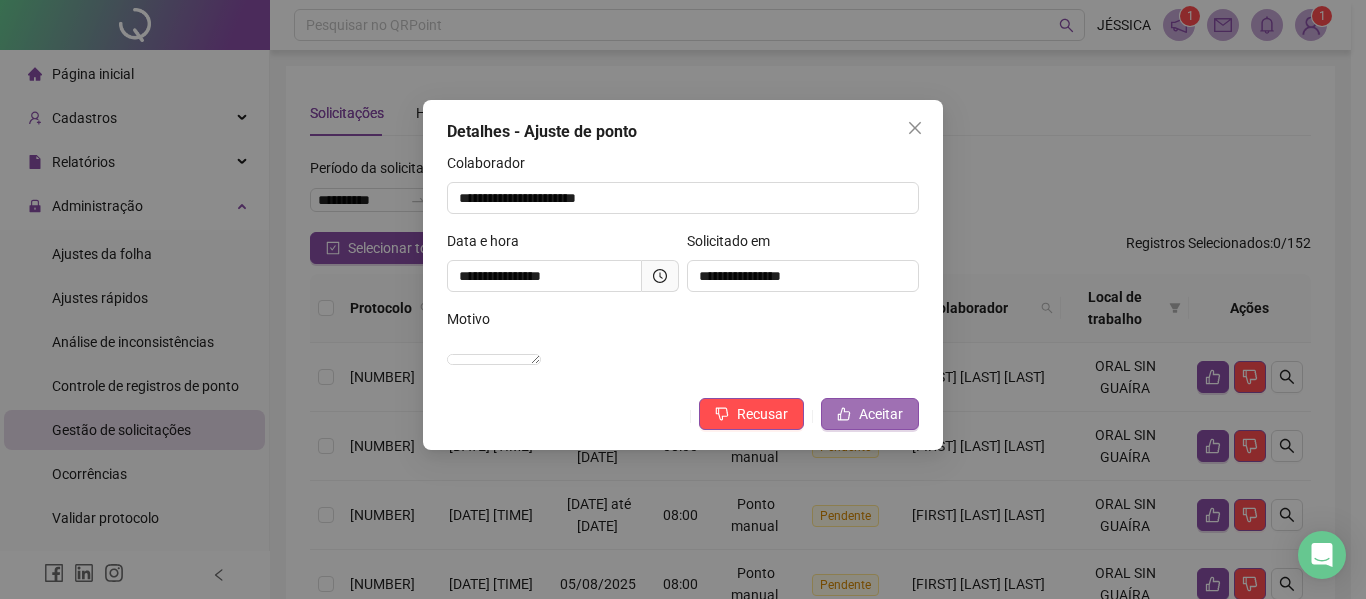 click on "Aceitar" at bounding box center [881, 414] 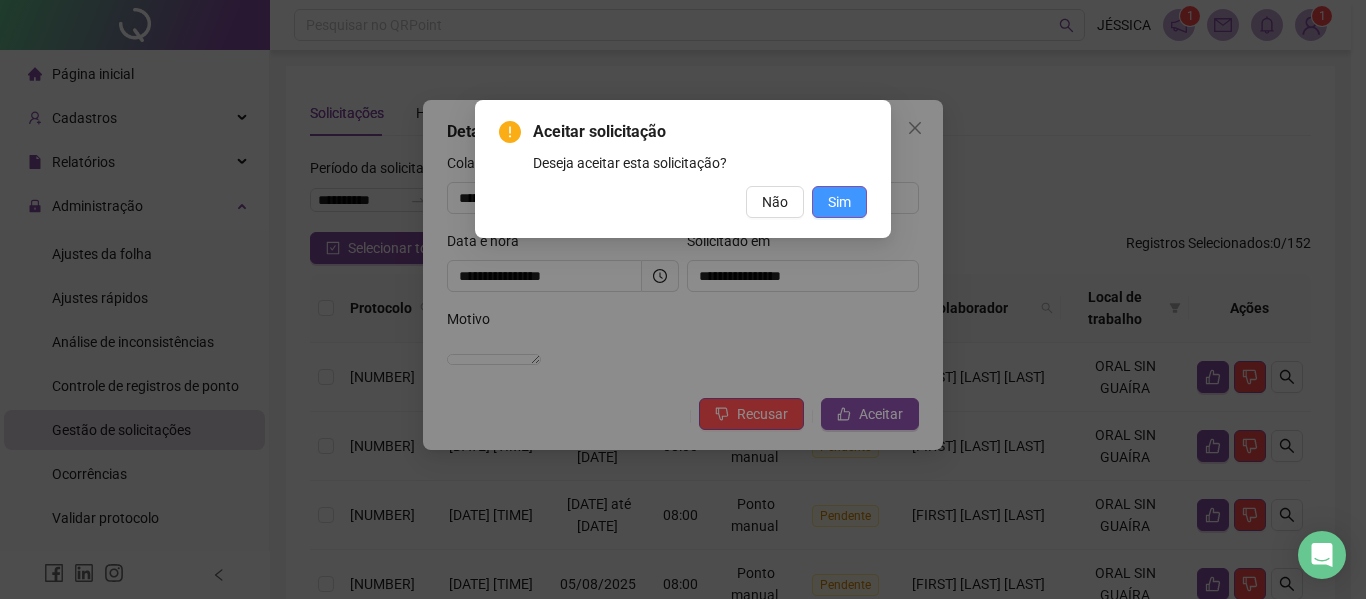click on "Sim" at bounding box center (839, 202) 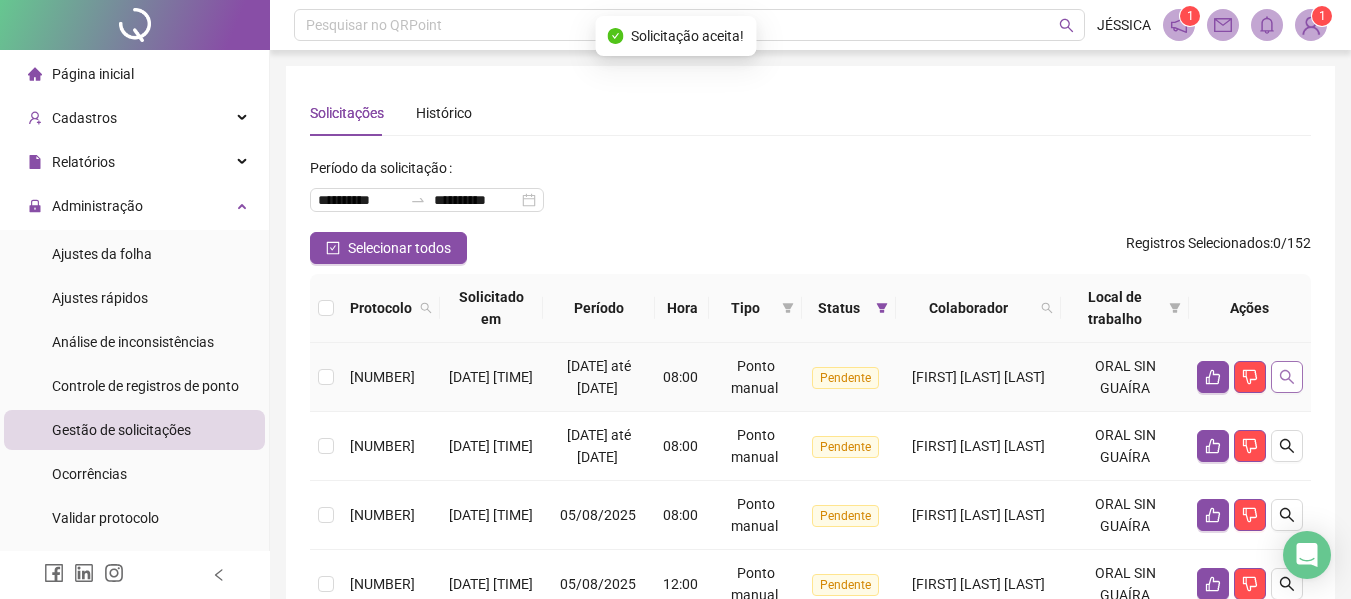 click 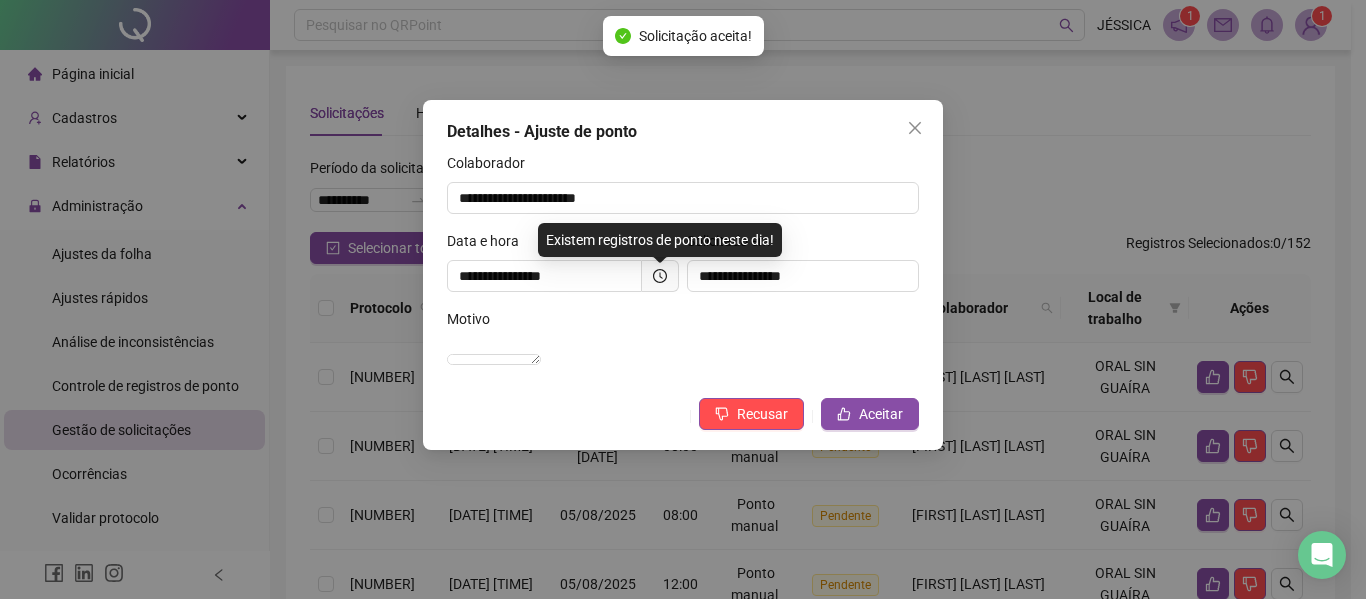 drag, startPoint x: 822, startPoint y: 412, endPoint x: 853, endPoint y: 420, distance: 32.01562 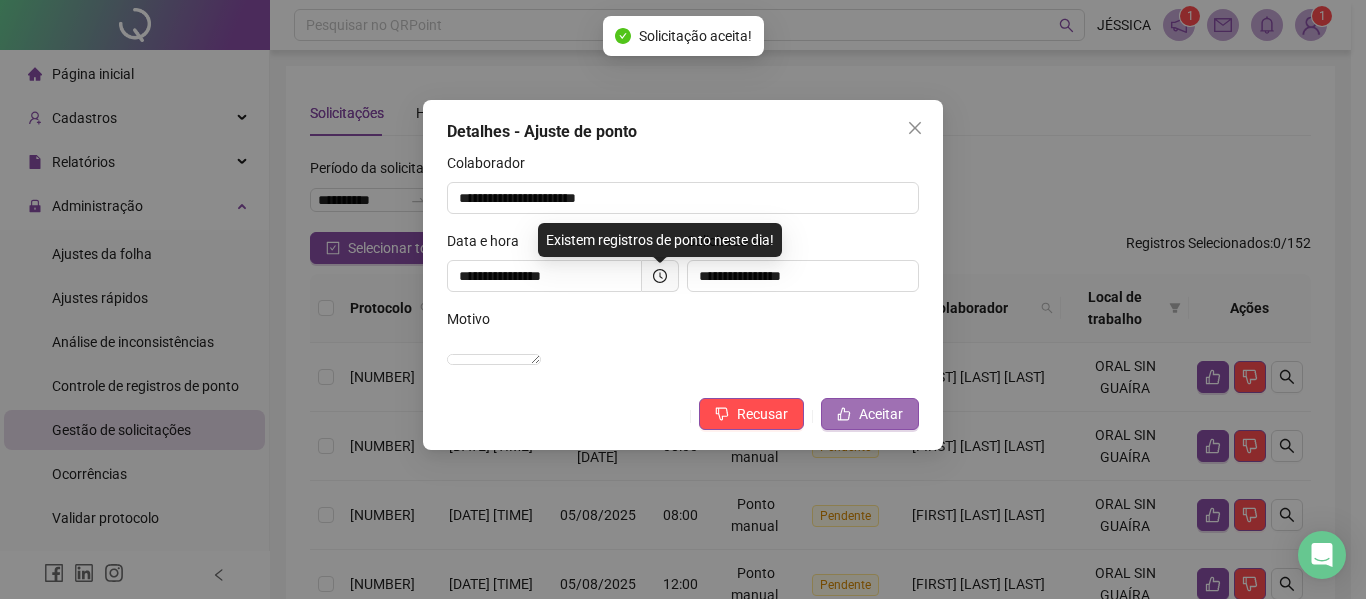 click on "**********" at bounding box center (683, 275) 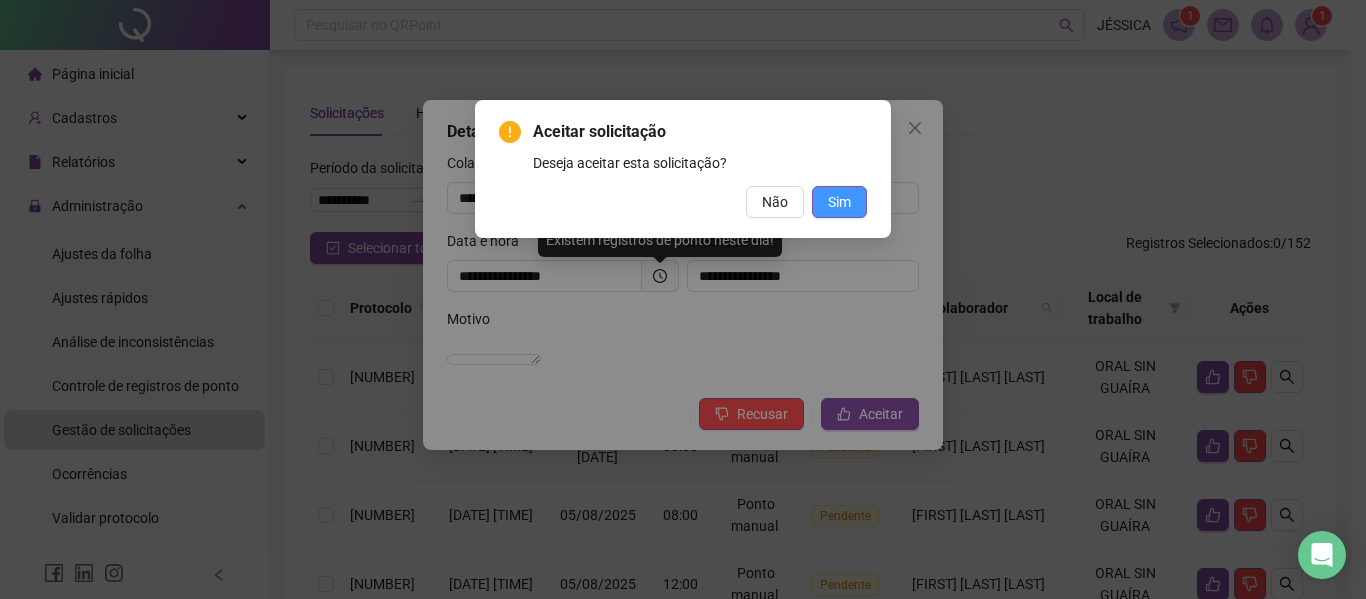 click on "Sim" at bounding box center [839, 202] 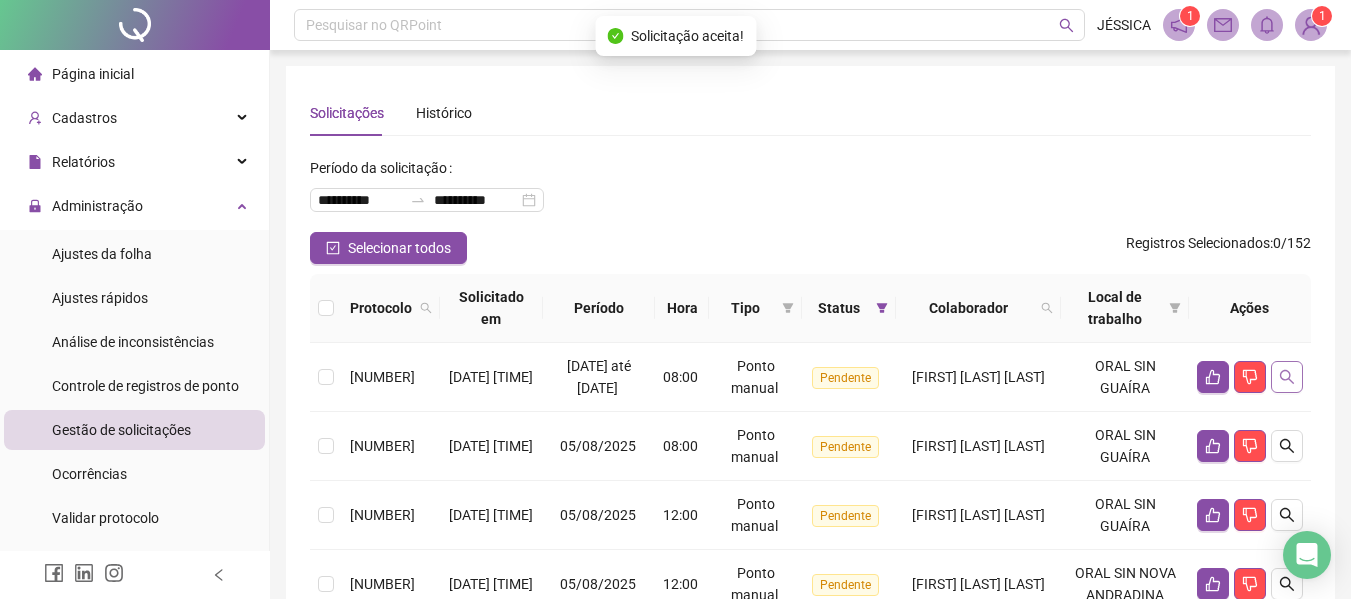 click 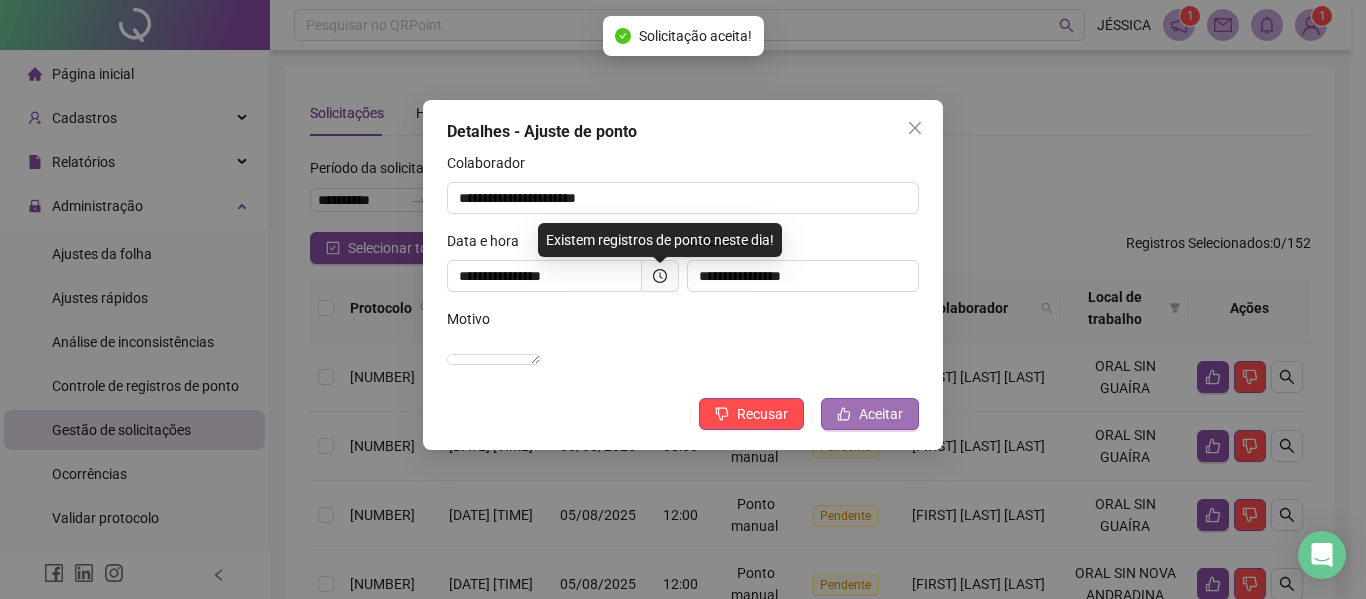 click on "Aceitar" at bounding box center (881, 414) 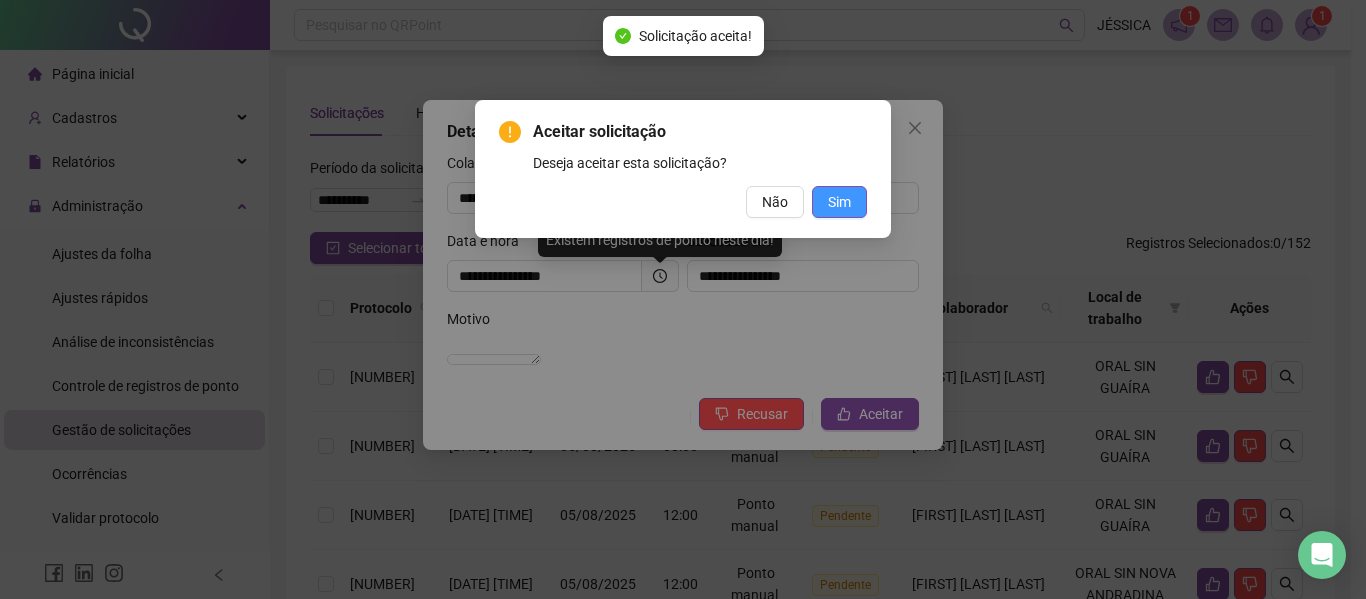 click on "Sim" at bounding box center (839, 202) 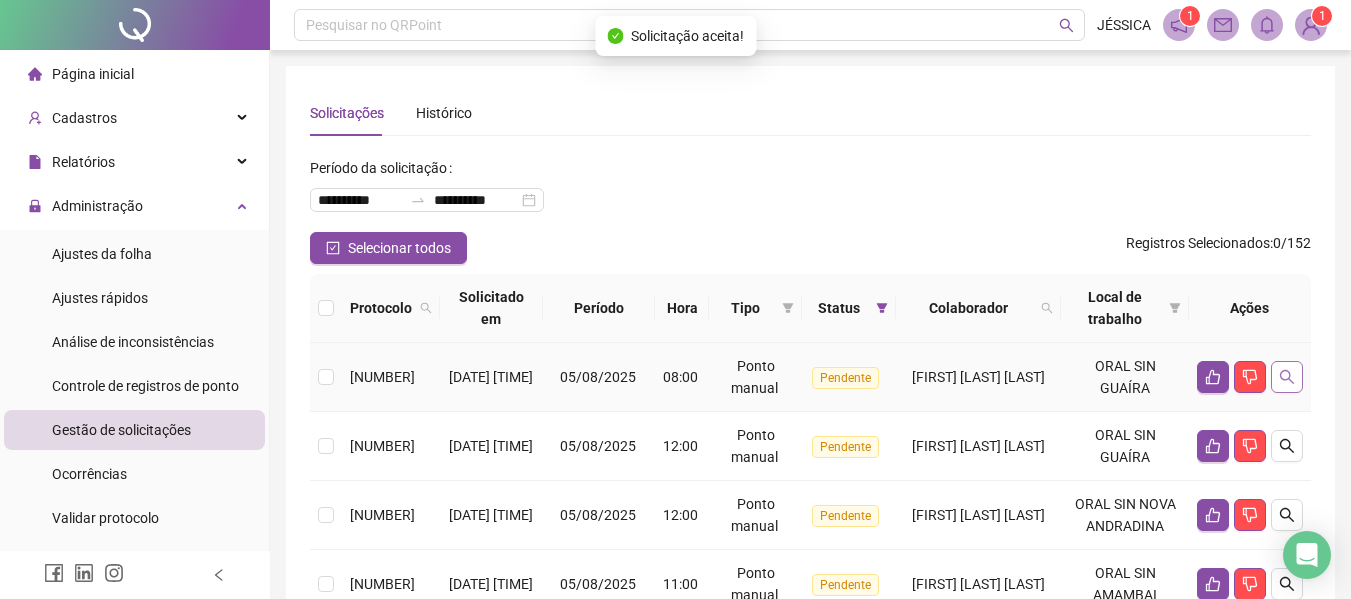 click 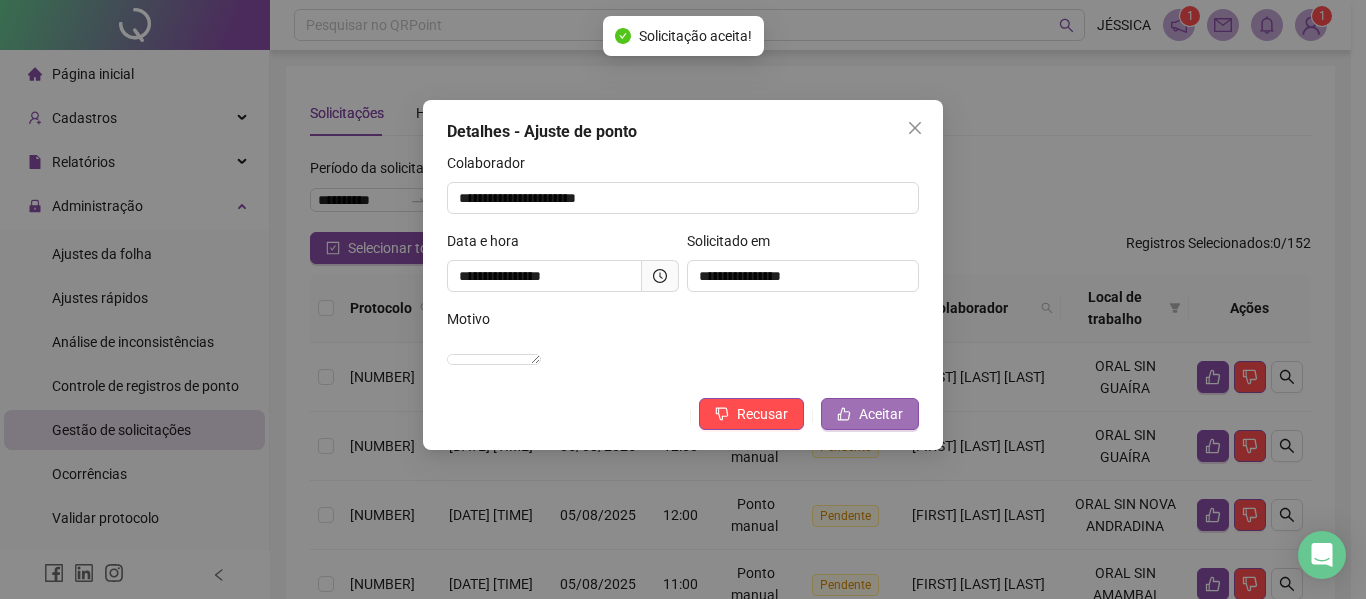 click on "Aceitar" at bounding box center (870, 414) 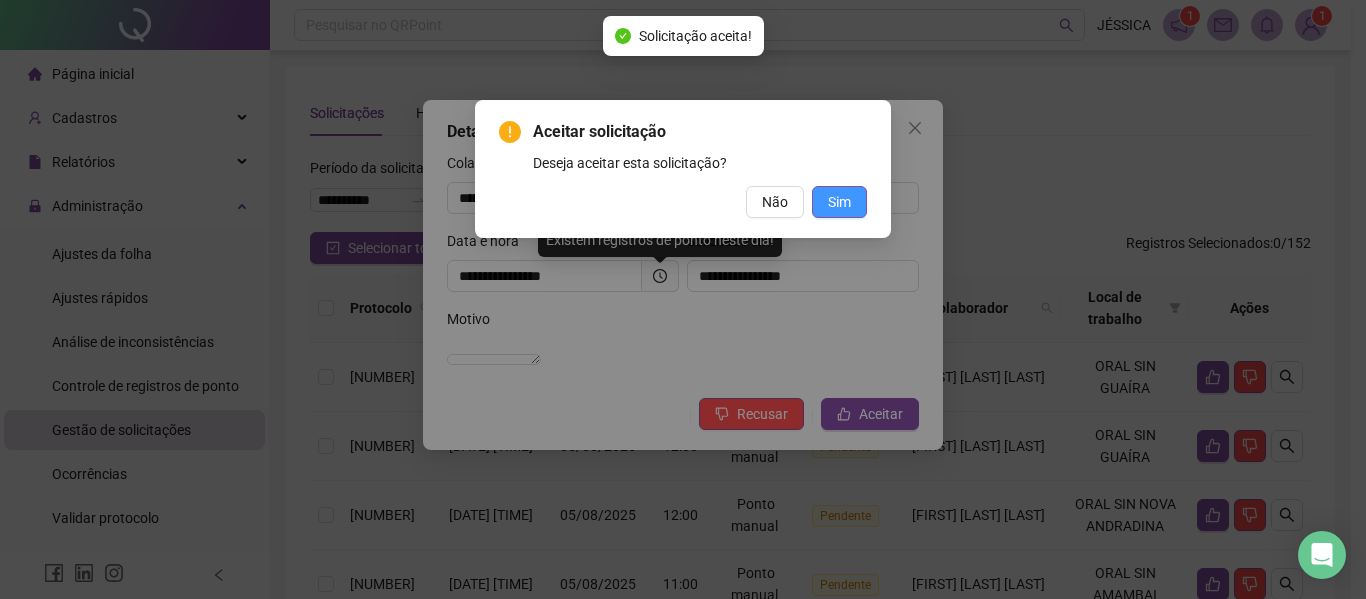 click on "Sim" at bounding box center (839, 202) 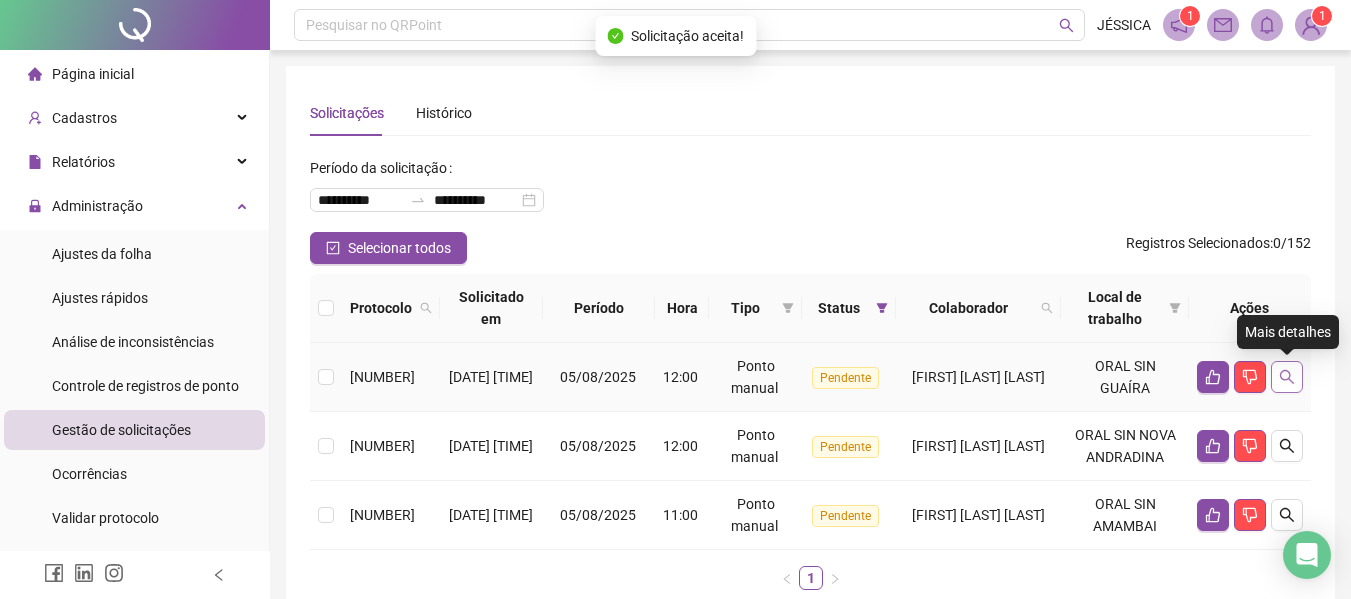 click 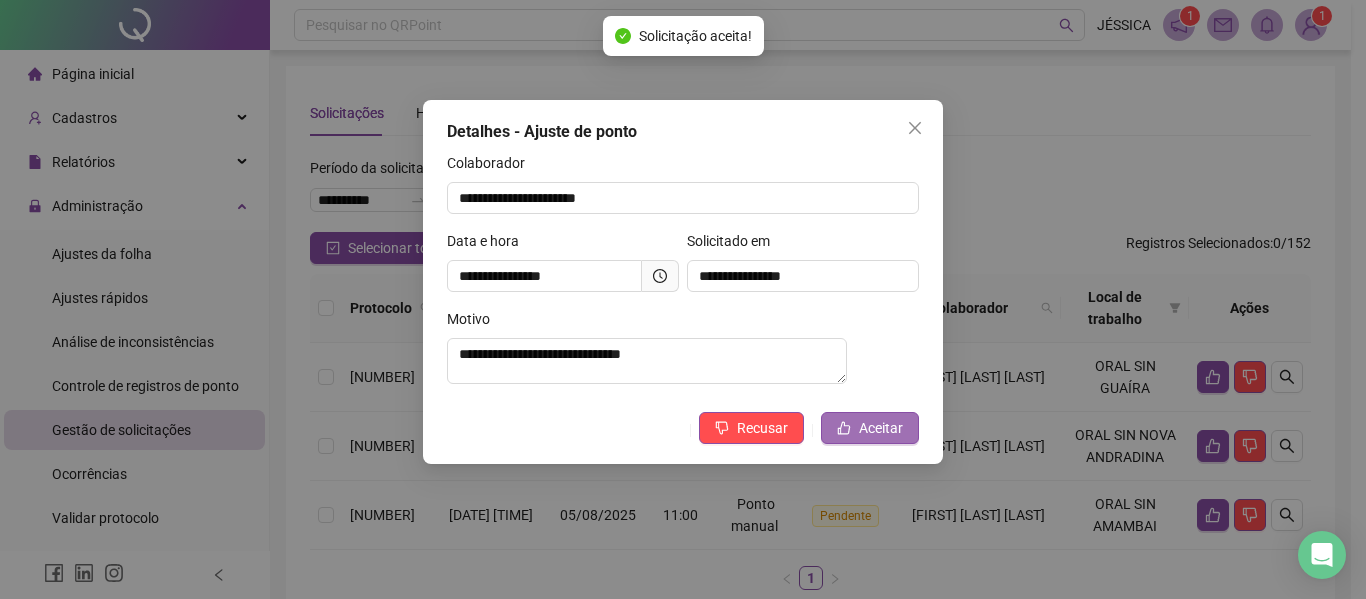 click on "Aceitar" at bounding box center (881, 428) 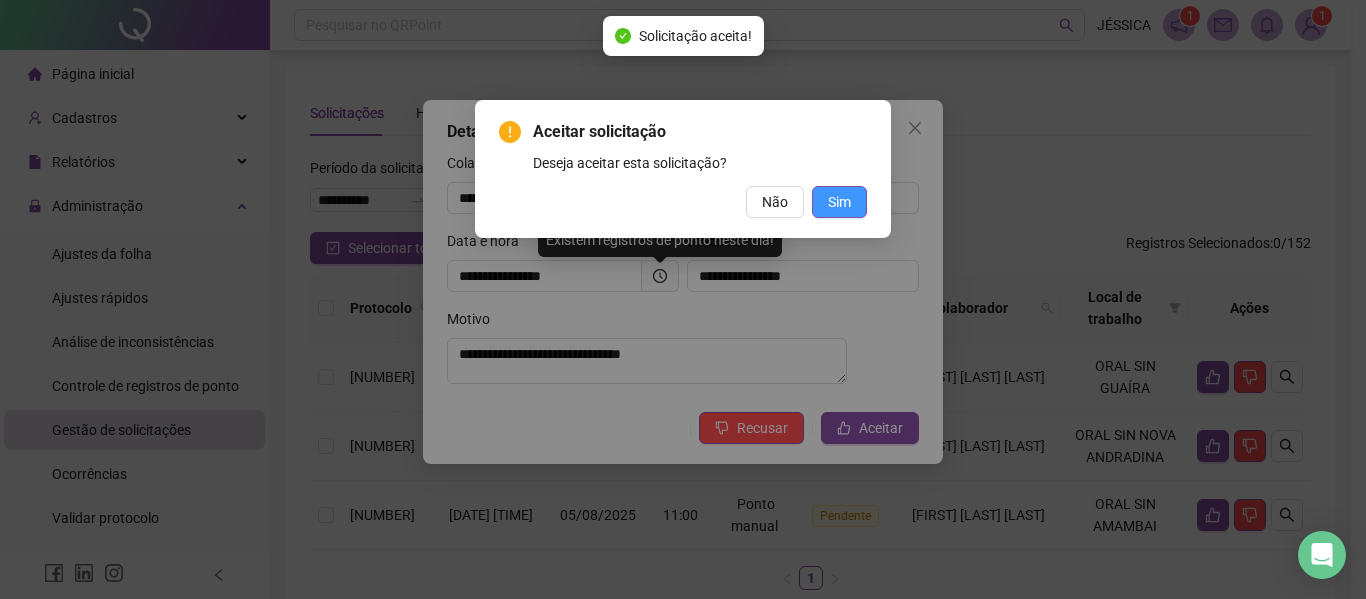 click on "Sim" at bounding box center (839, 202) 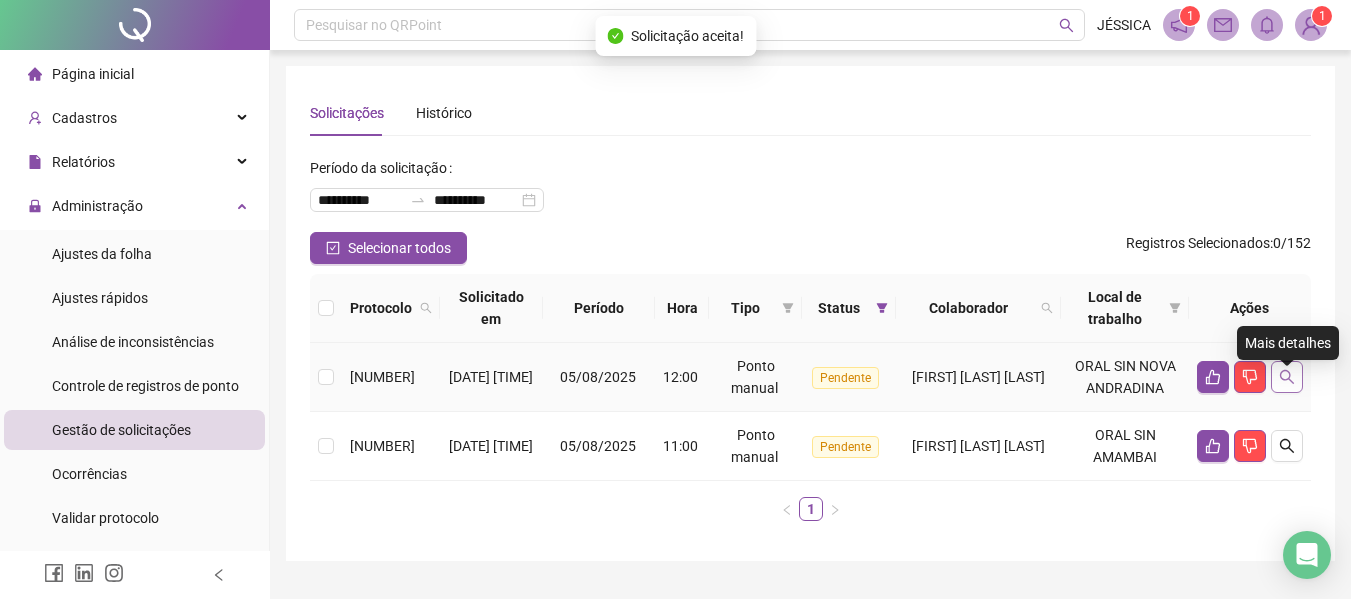 click 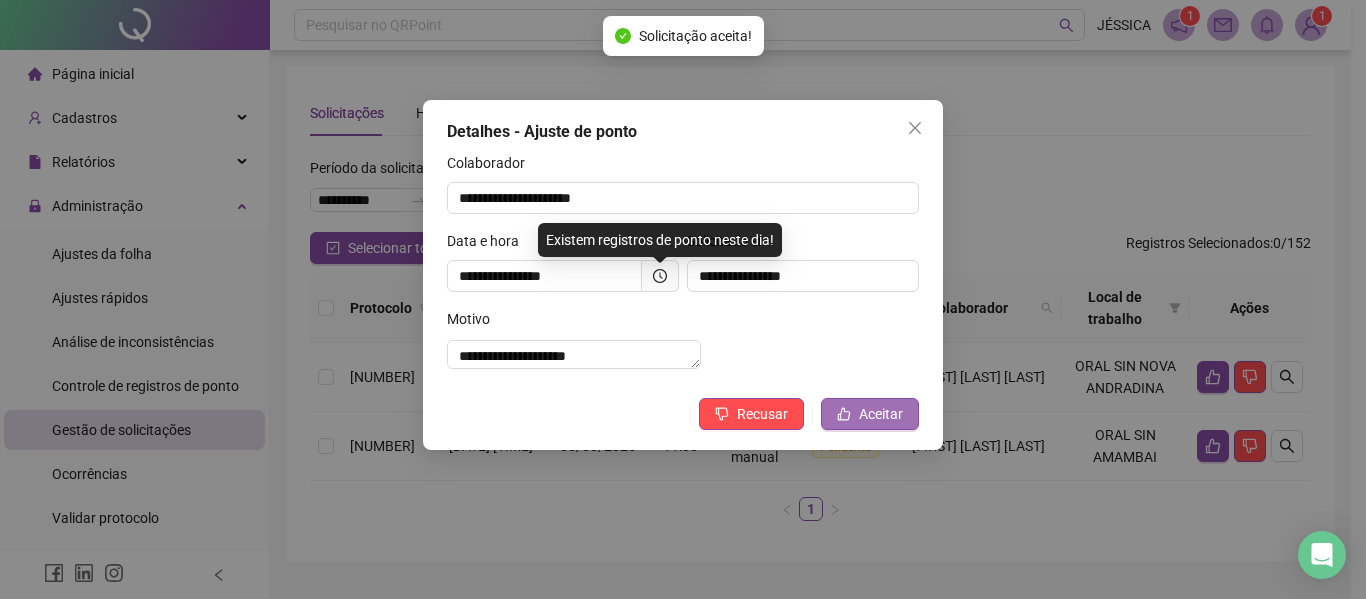 click on "Aceitar" at bounding box center (870, 414) 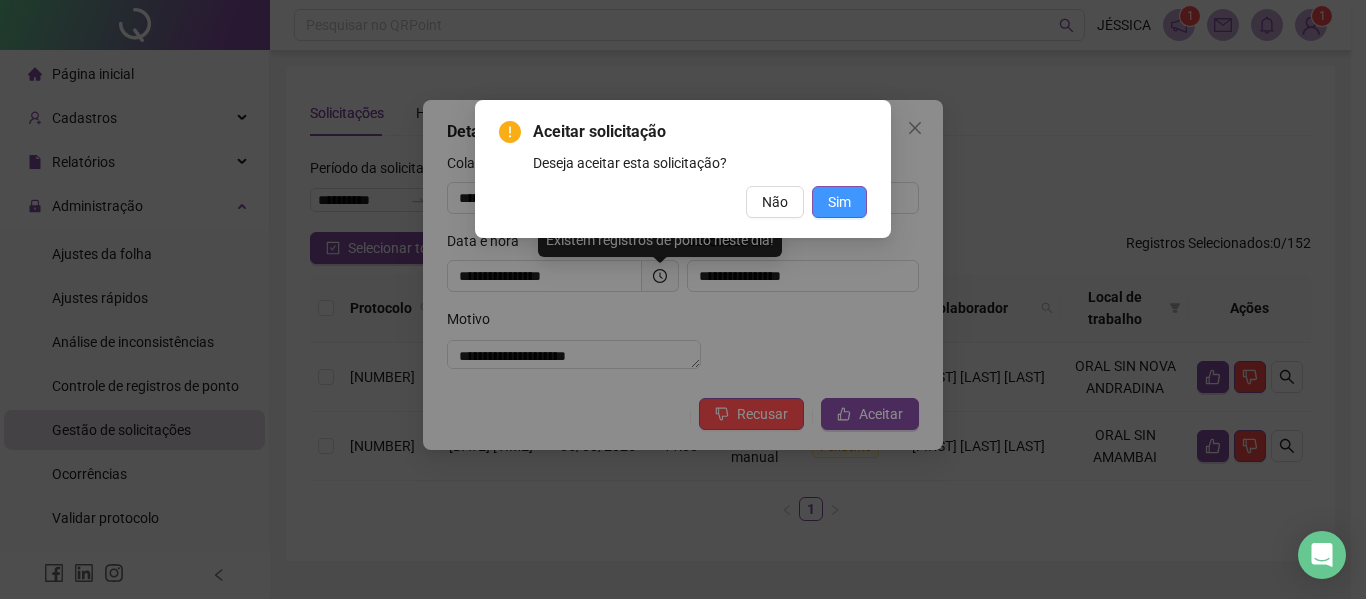 click on "Sim" at bounding box center [839, 202] 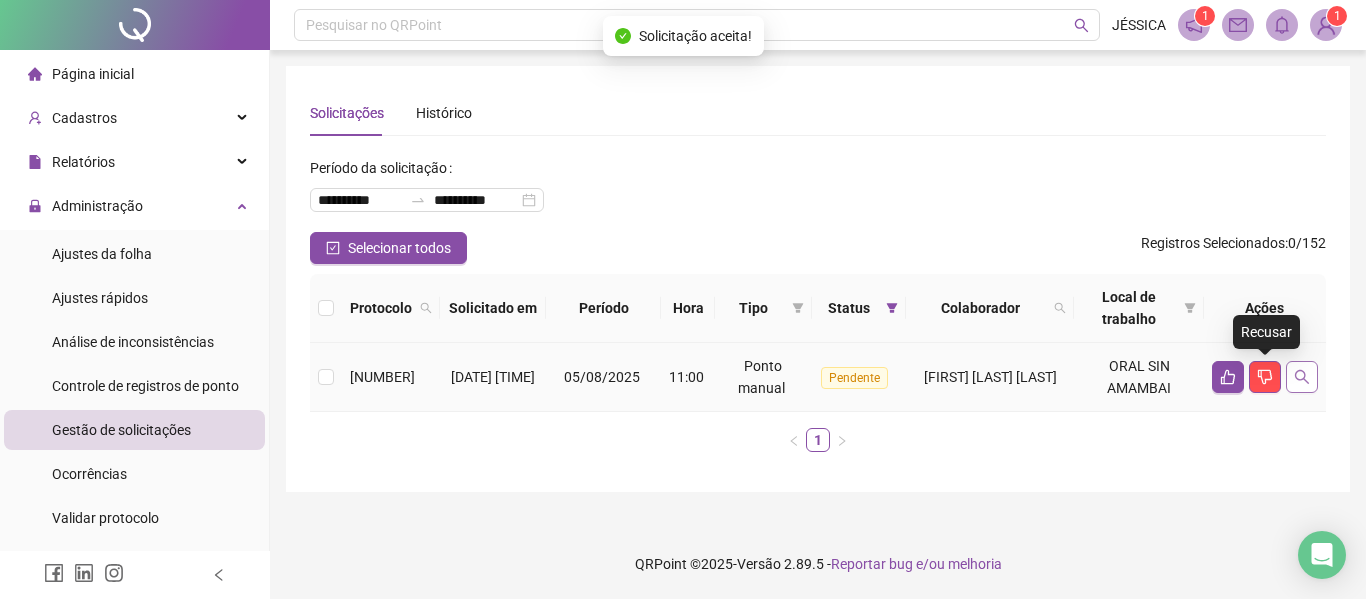 click 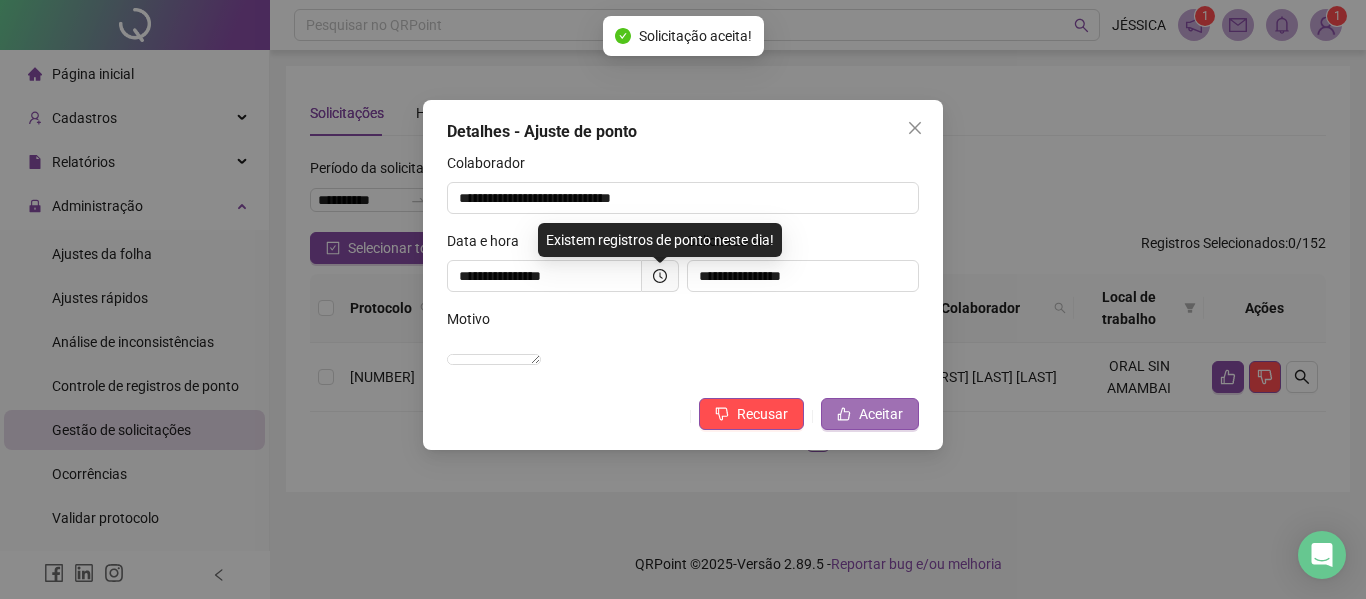 click on "Aceitar" at bounding box center [870, 414] 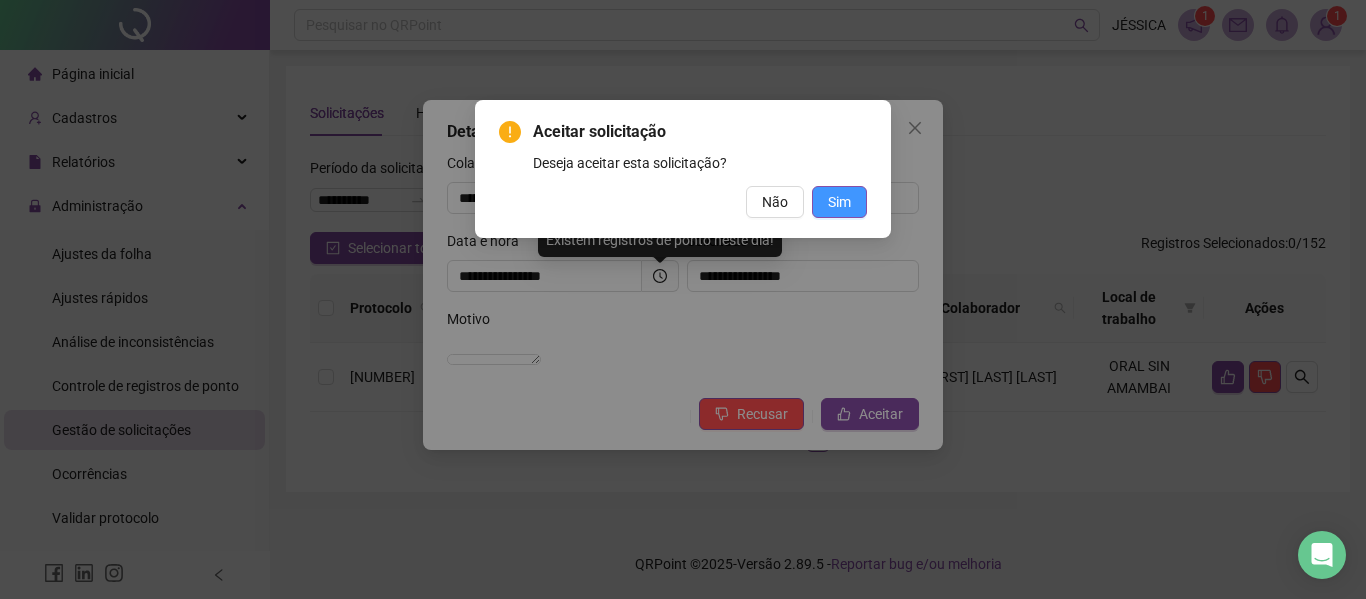 click on "Sim" at bounding box center [839, 202] 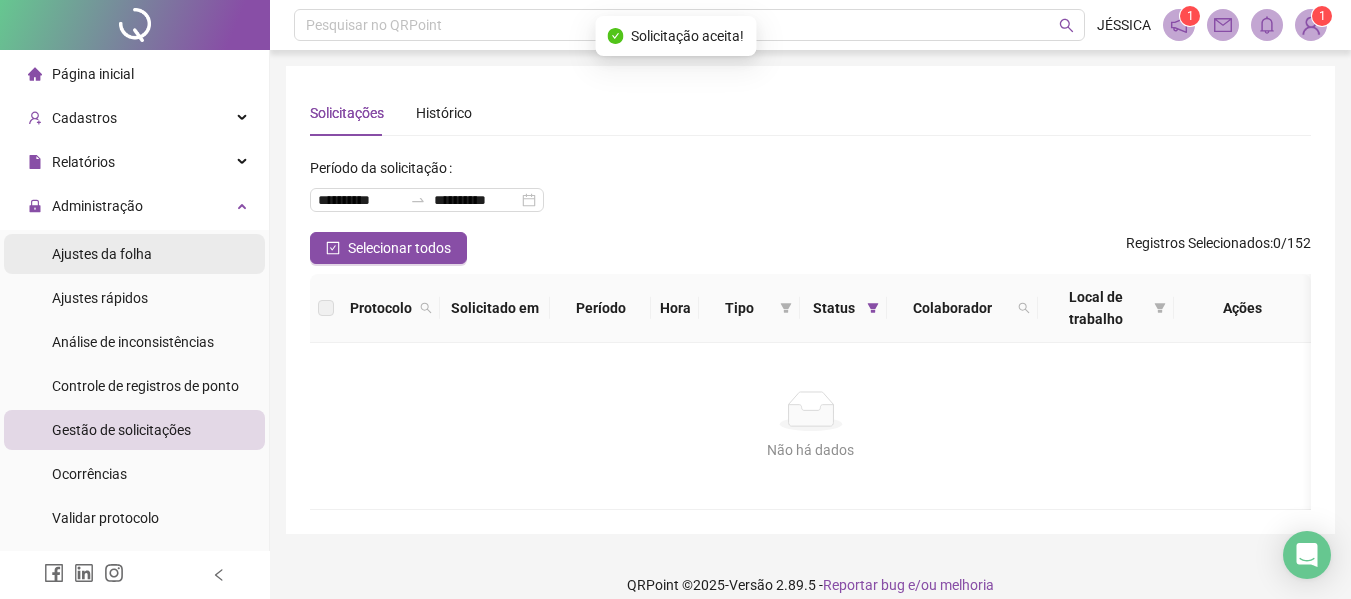 click on "Ajustes da folha" at bounding box center (102, 254) 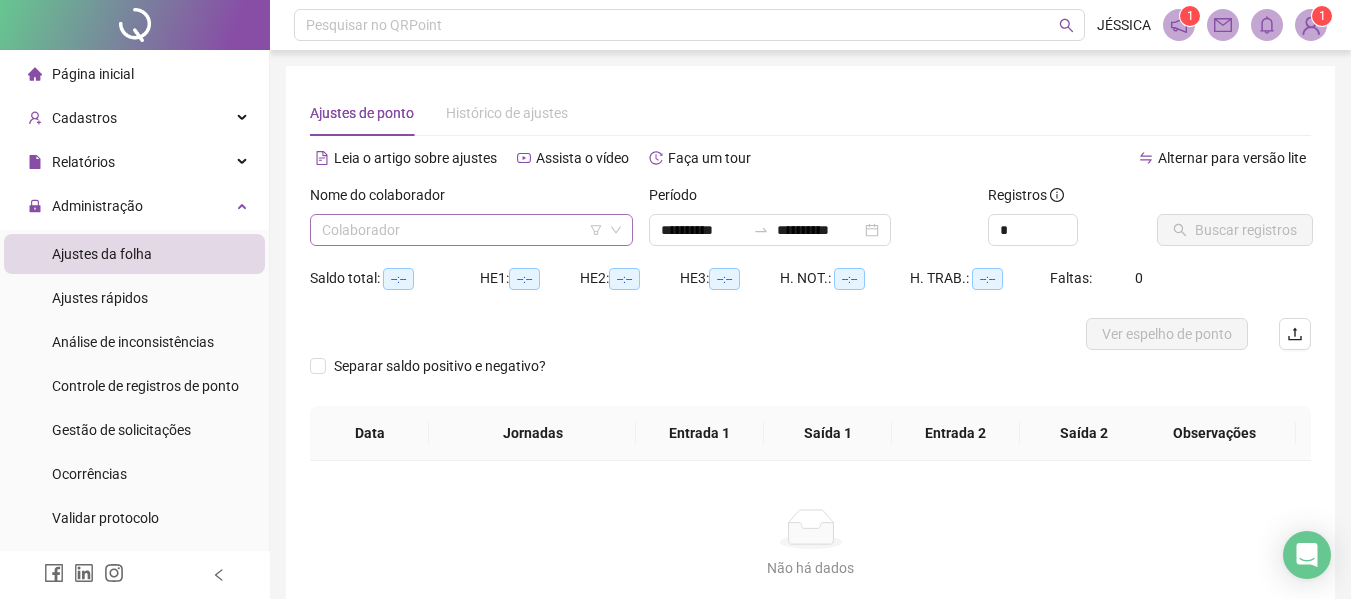 click at bounding box center [462, 230] 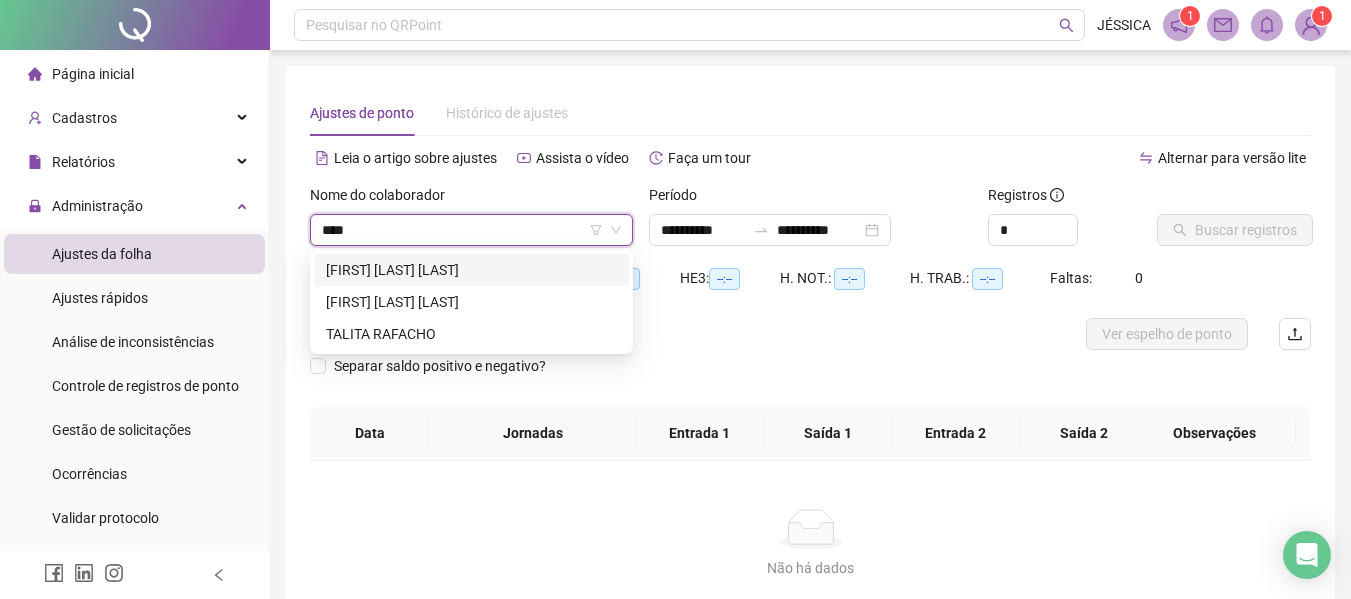 type on "*****" 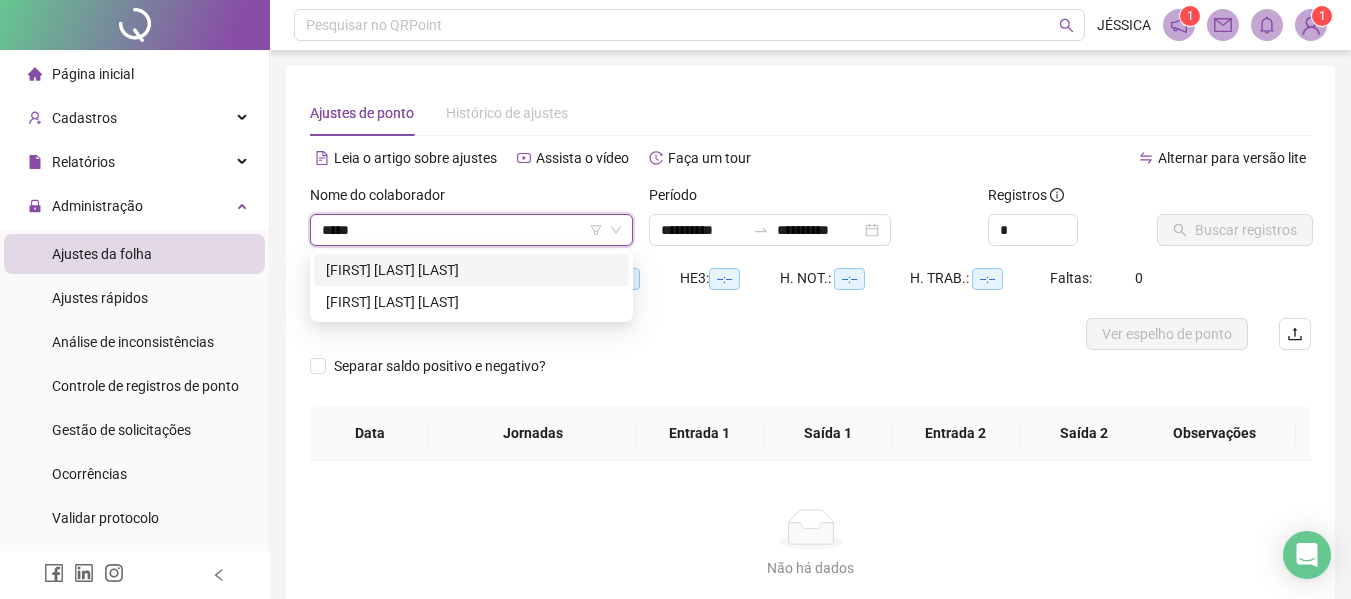 click on "[FIRST] [LAST] [LAST]" at bounding box center (471, 270) 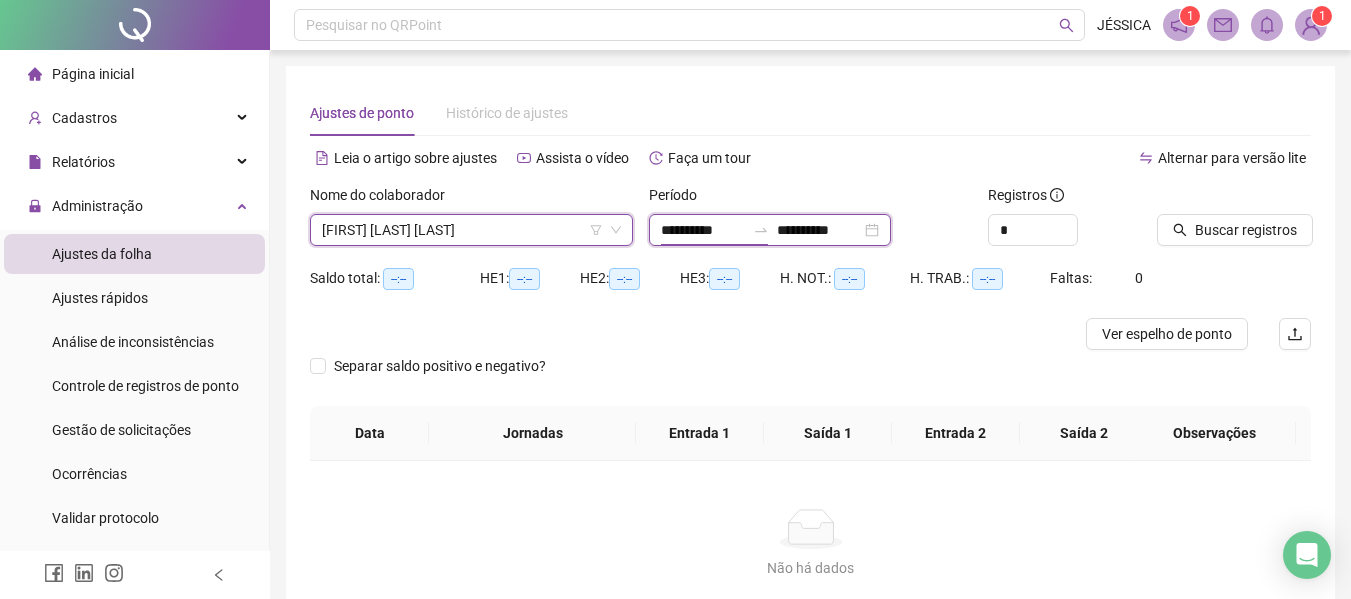 click on "**********" at bounding box center (703, 230) 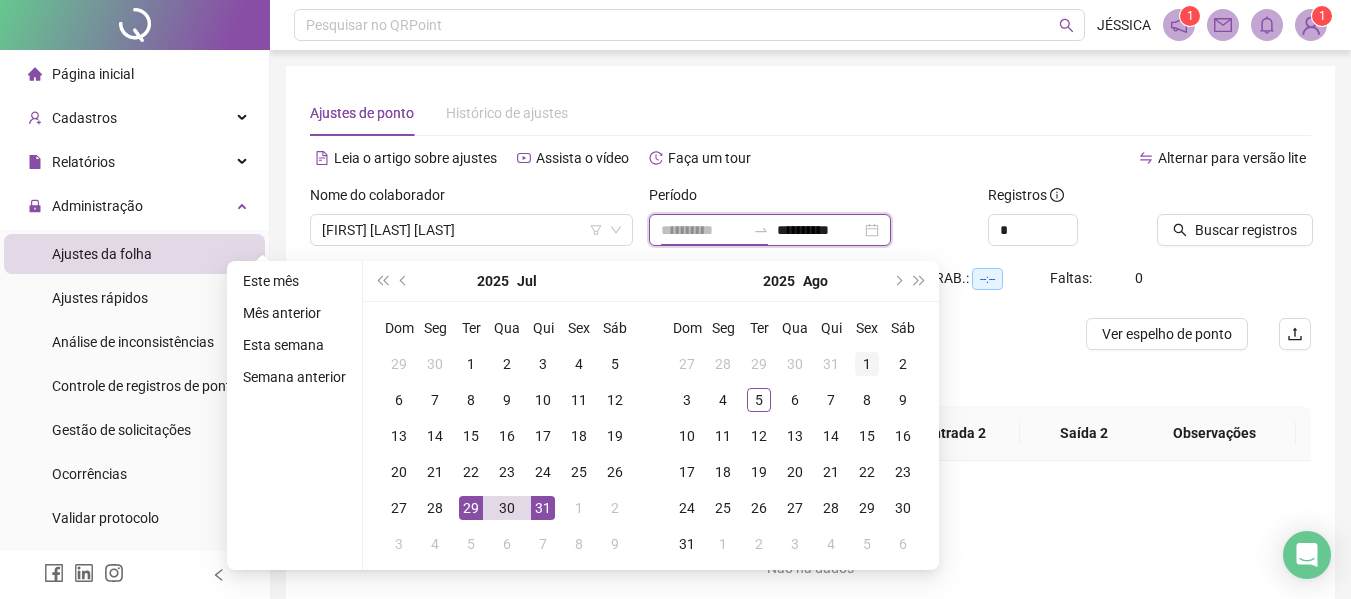 type on "**********" 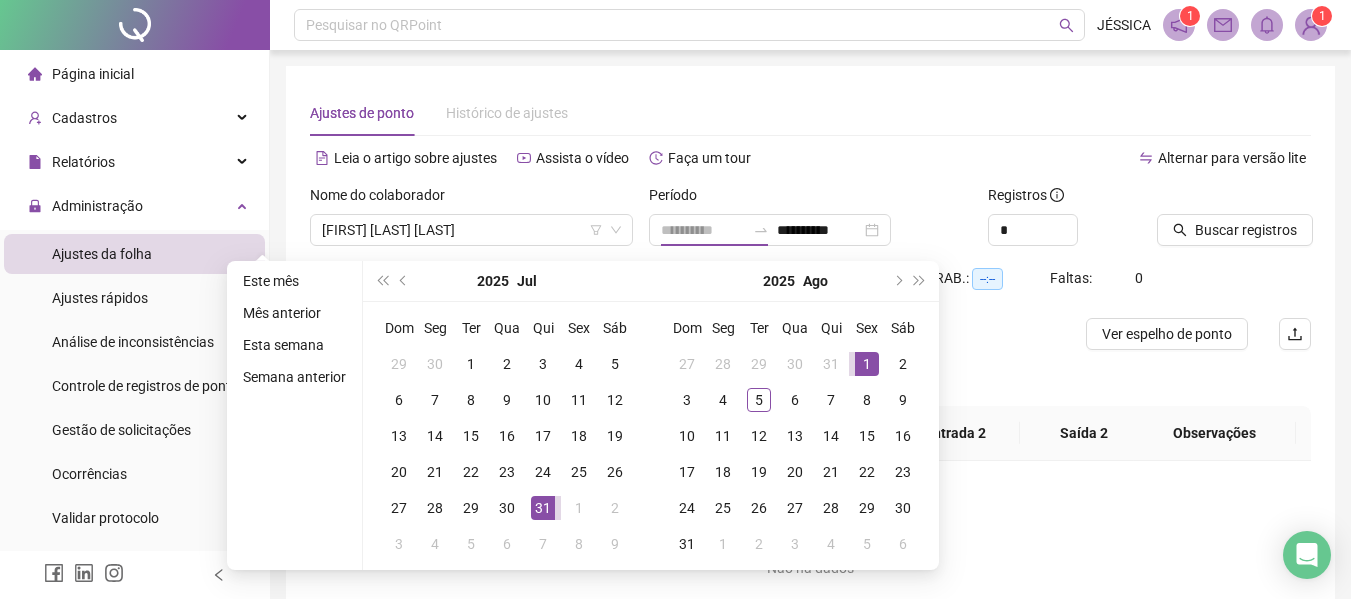 click on "1" at bounding box center [867, 364] 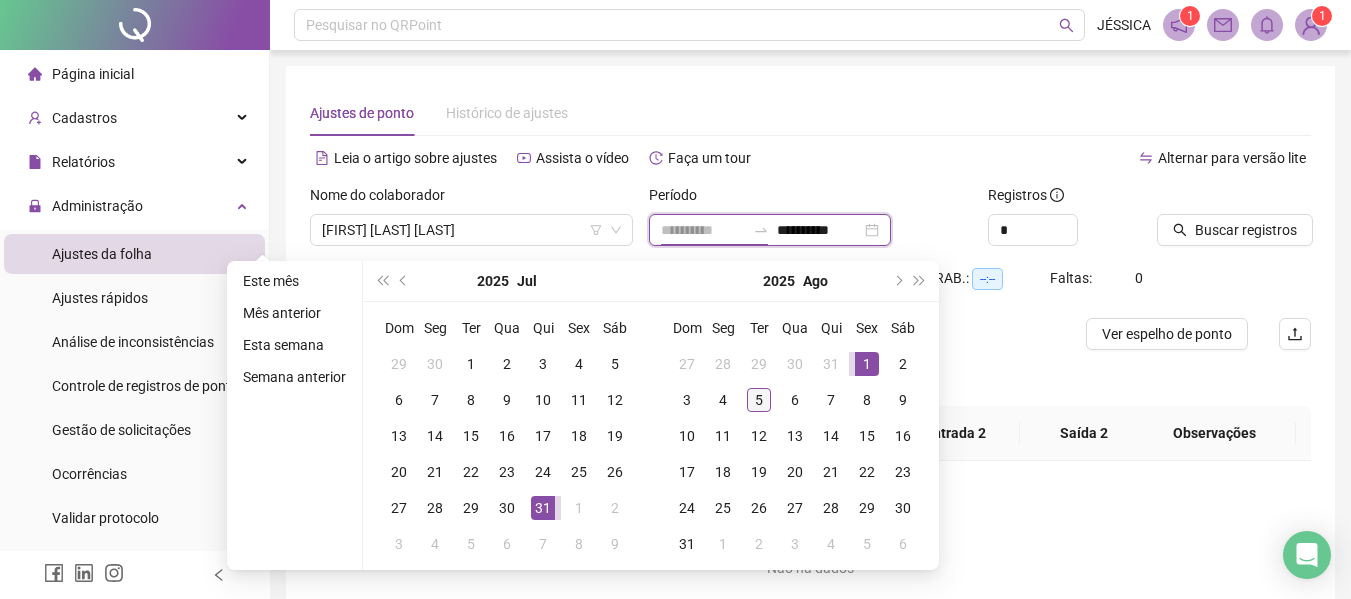 type on "**********" 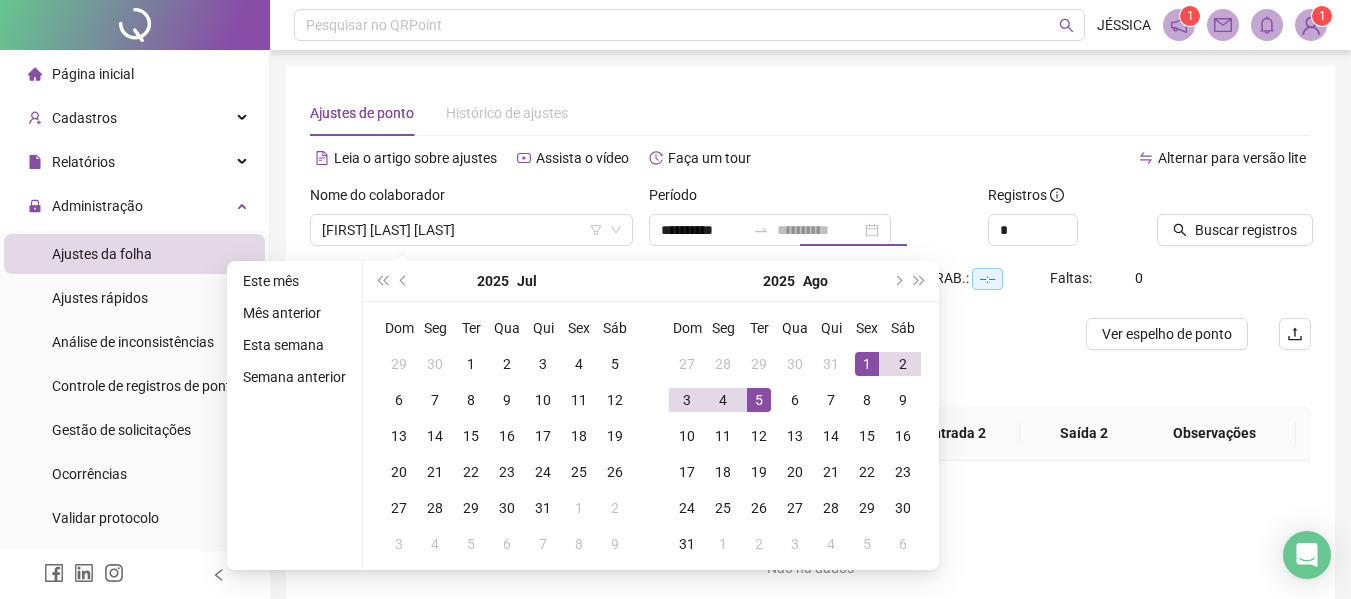 click on "5" at bounding box center (759, 400) 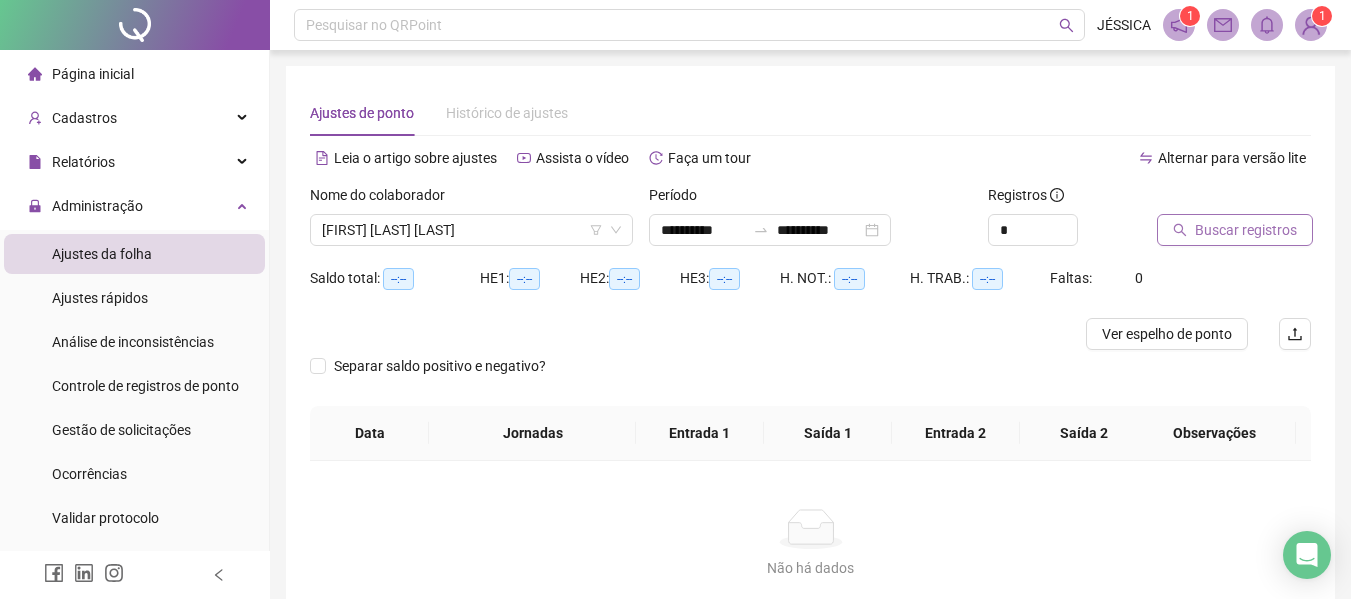 click on "Buscar registros" at bounding box center [1246, 230] 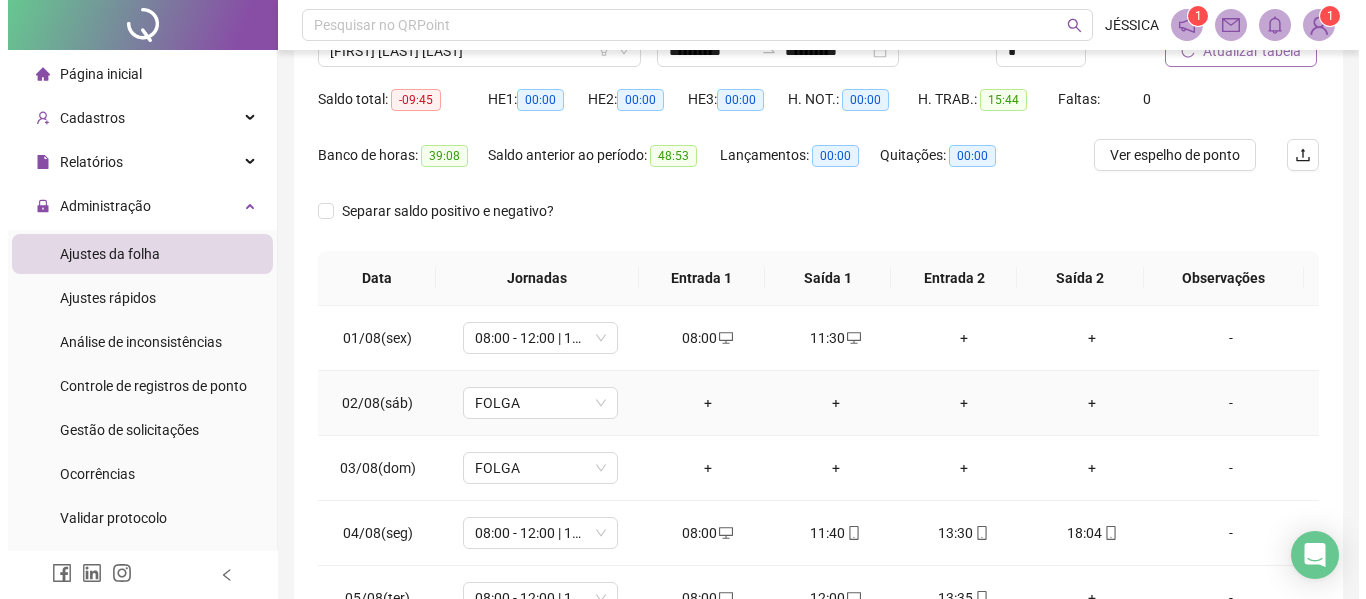 scroll, scrollTop: 200, scrollLeft: 0, axis: vertical 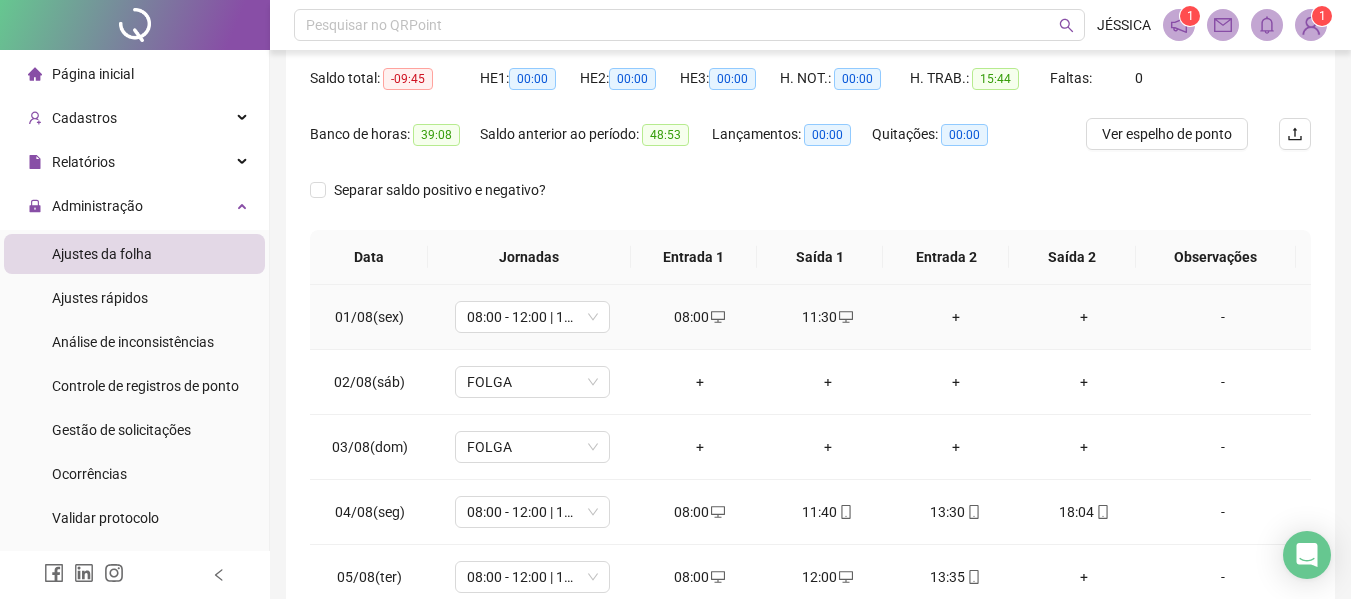 click on "-" at bounding box center [1223, 317] 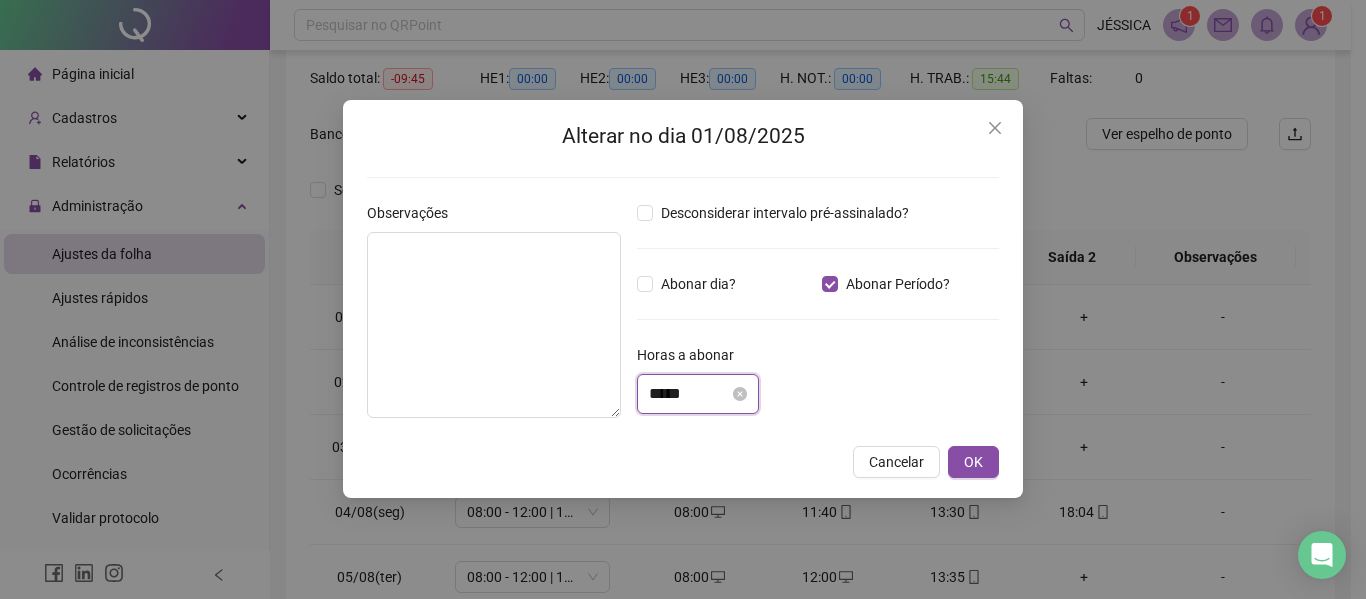 click on "*****" at bounding box center [689, 394] 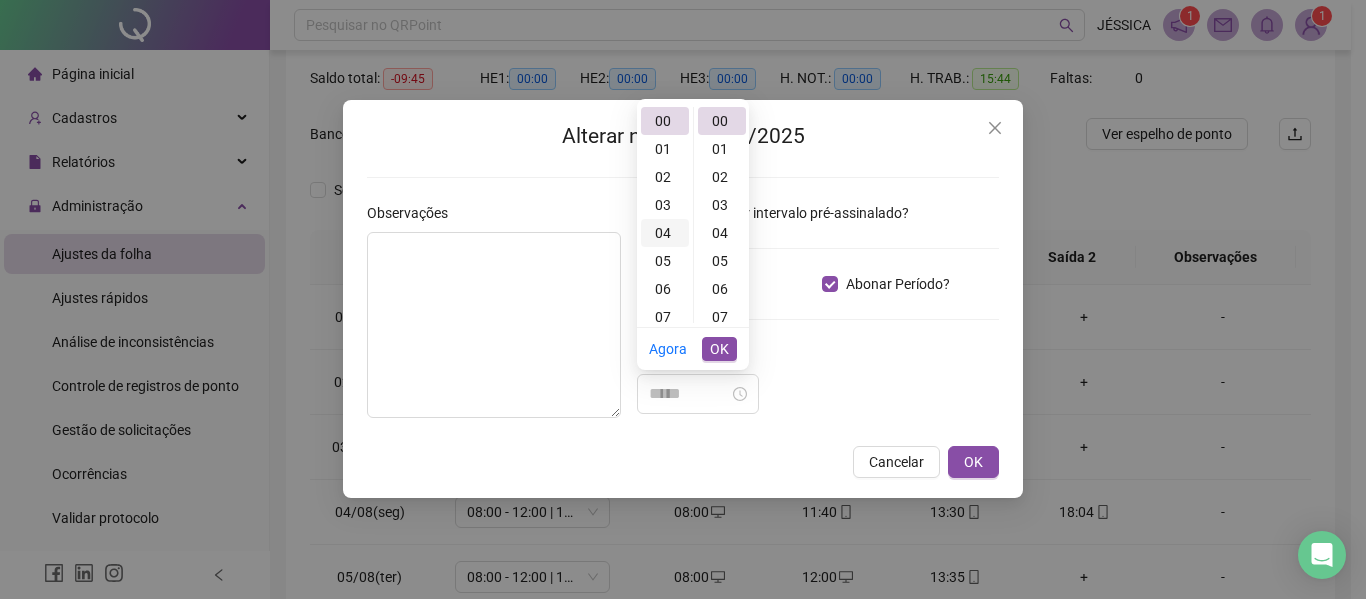 click on "04" at bounding box center (665, 233) 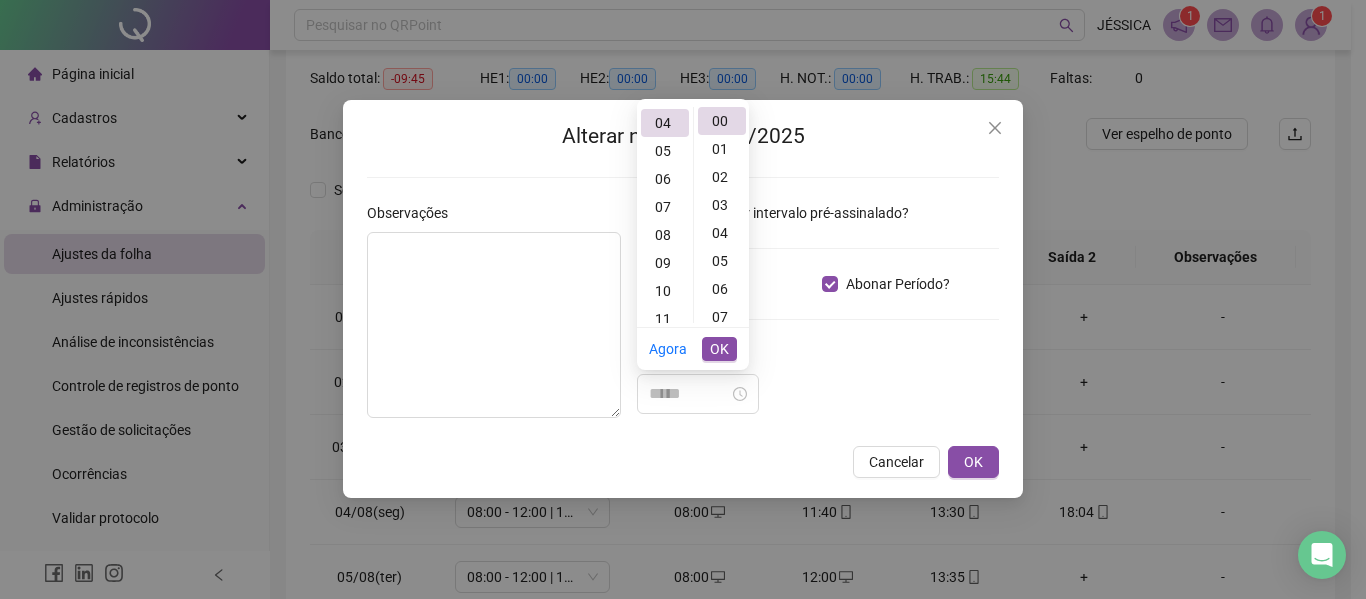 scroll, scrollTop: 112, scrollLeft: 0, axis: vertical 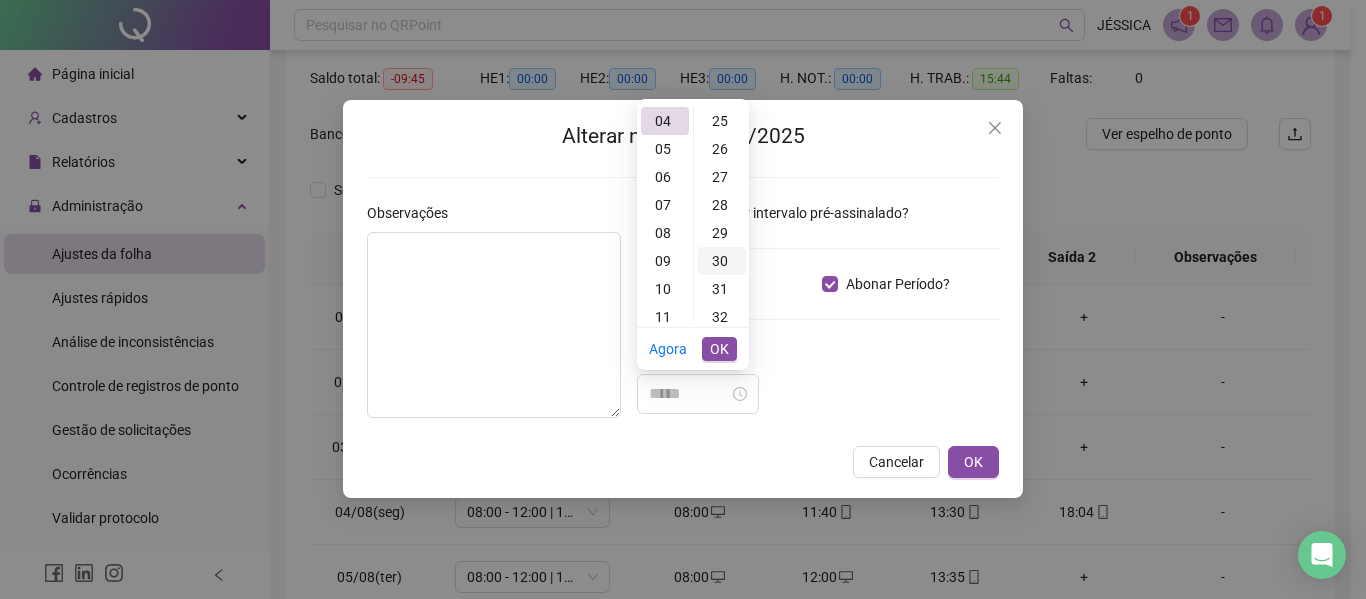 click on "30" at bounding box center (722, 261) 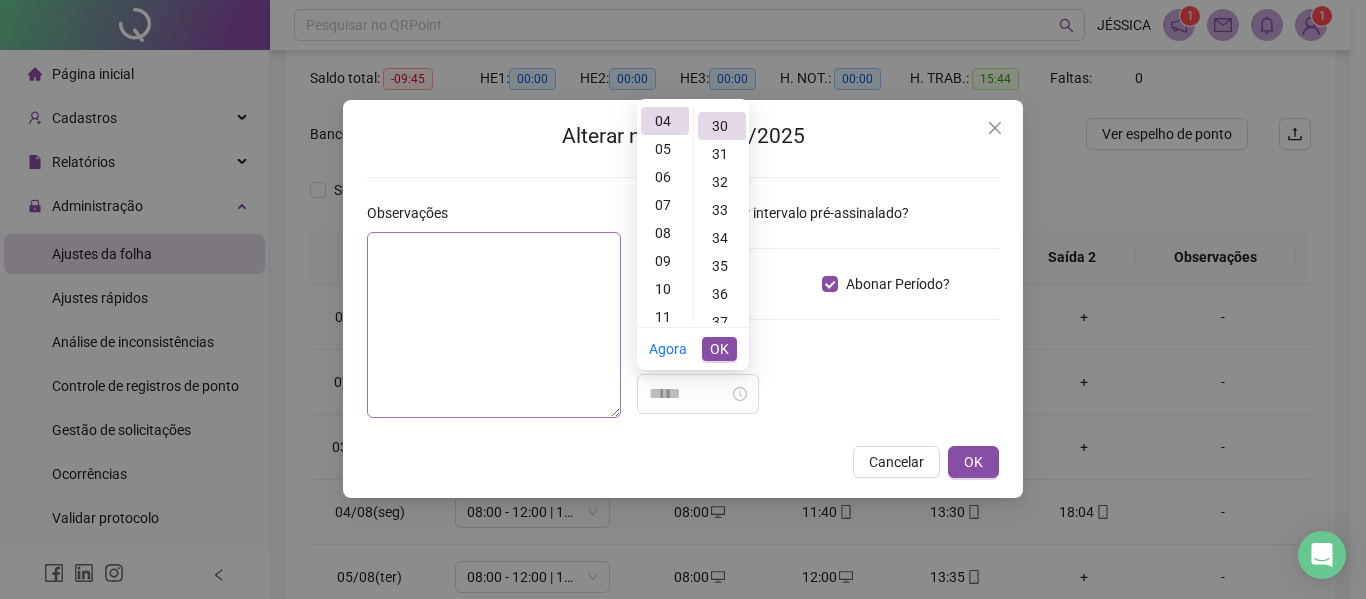 scroll, scrollTop: 840, scrollLeft: 0, axis: vertical 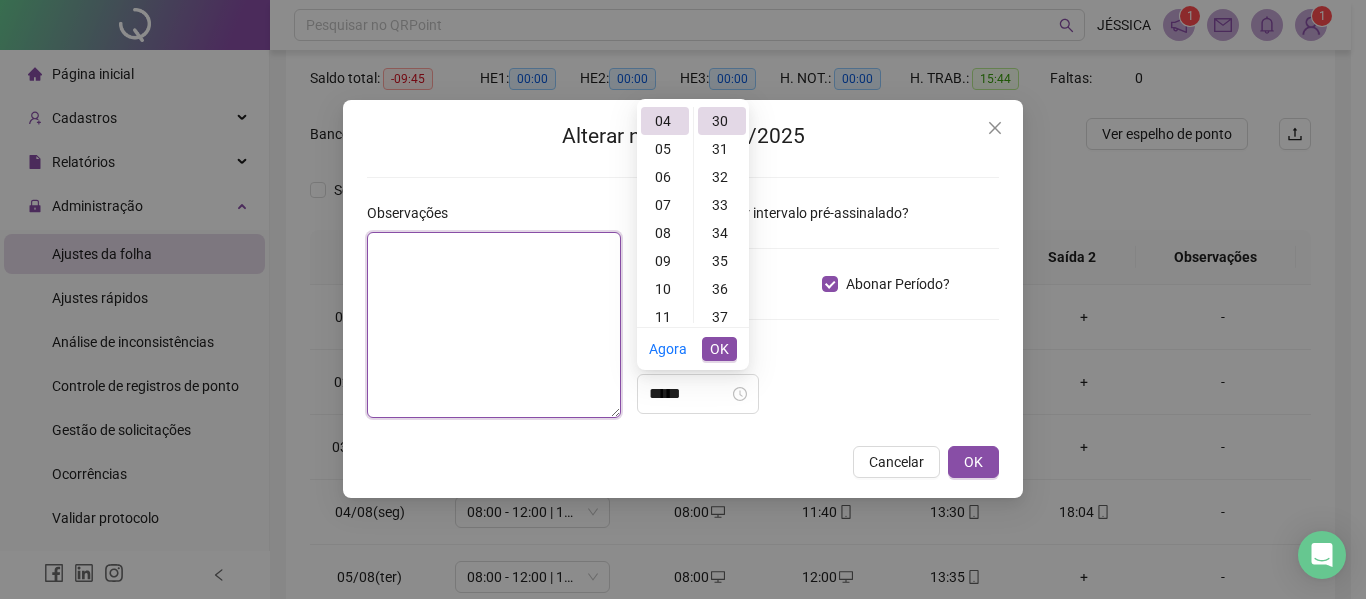 click at bounding box center [494, 325] 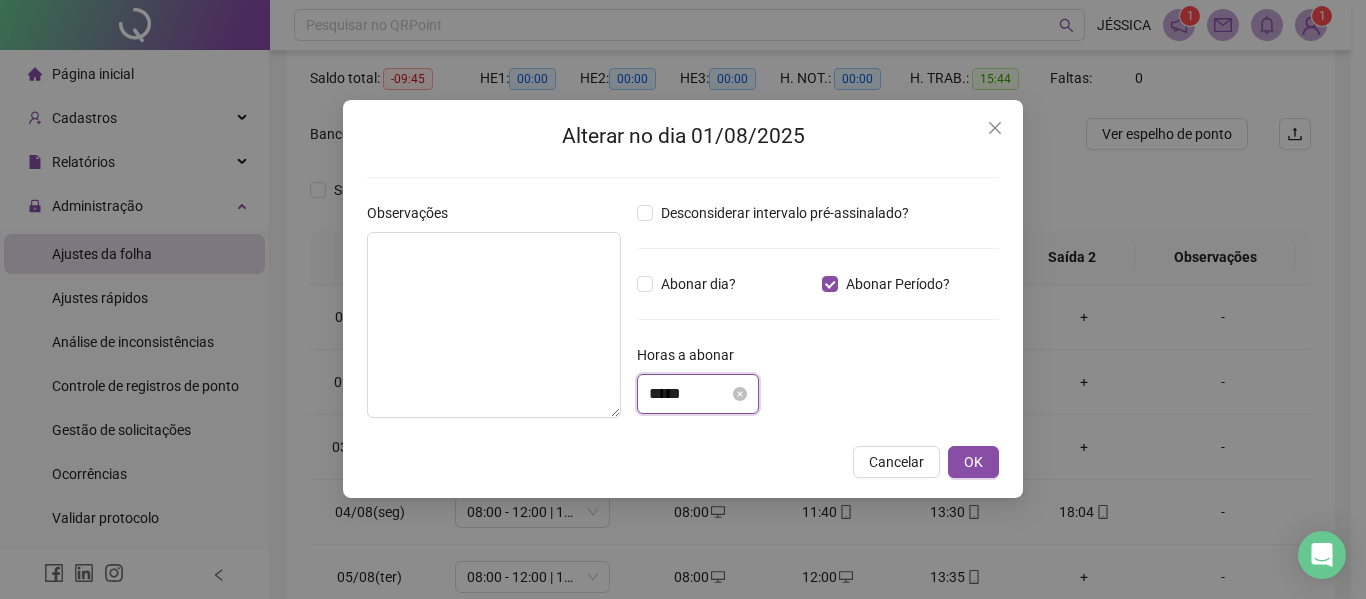 click on "*****" at bounding box center (689, 394) 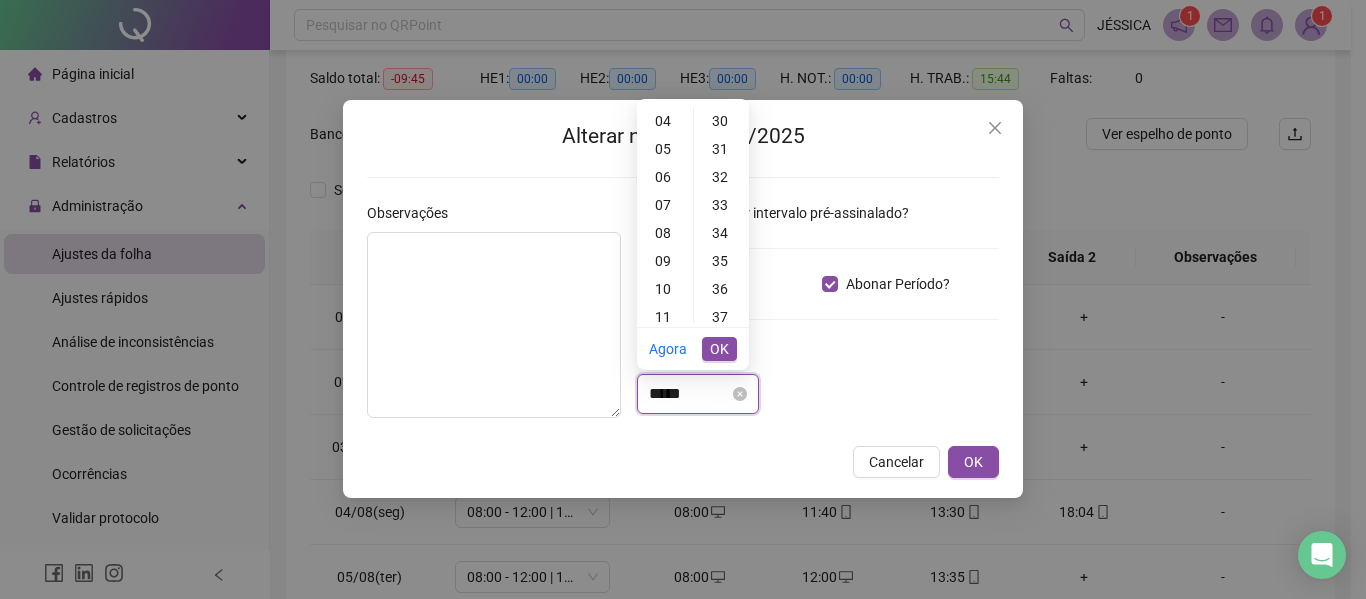 scroll, scrollTop: 3, scrollLeft: 0, axis: vertical 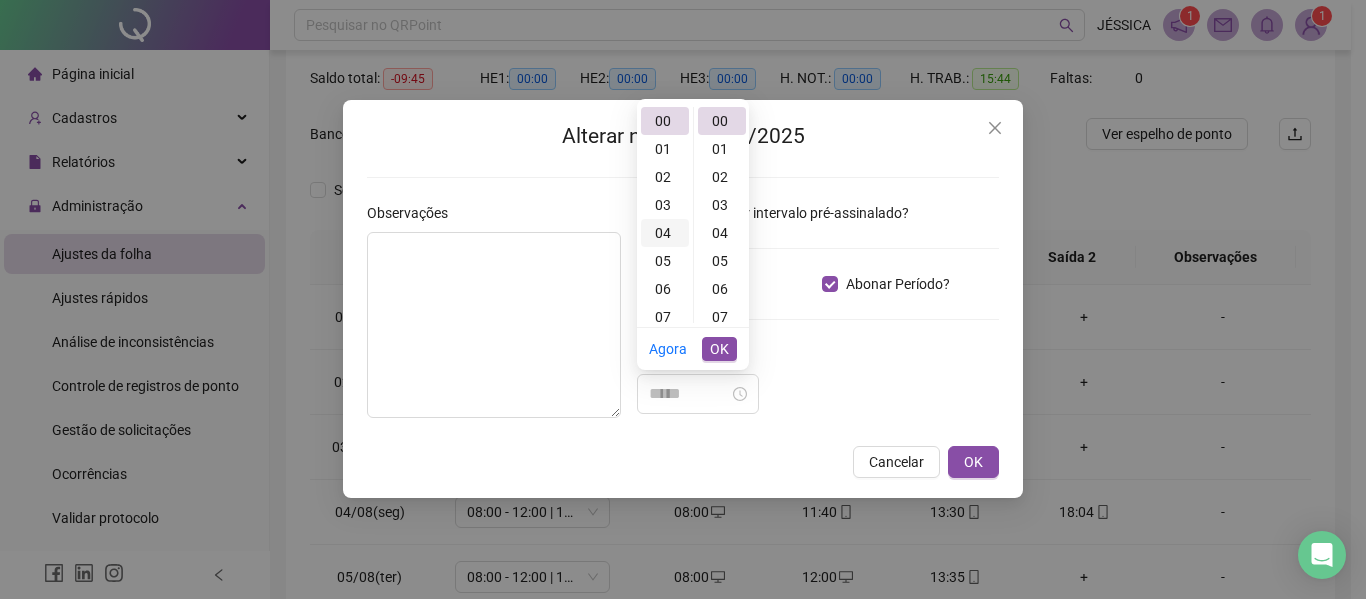 click on "04" at bounding box center [665, 233] 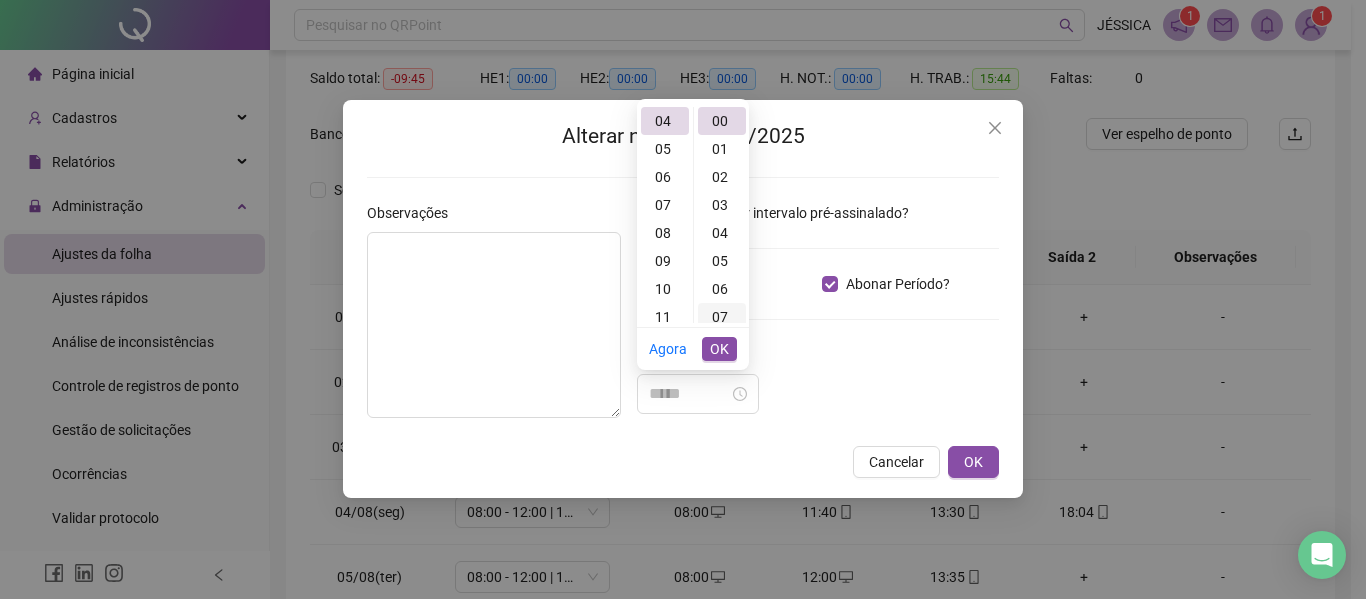scroll, scrollTop: 112, scrollLeft: 0, axis: vertical 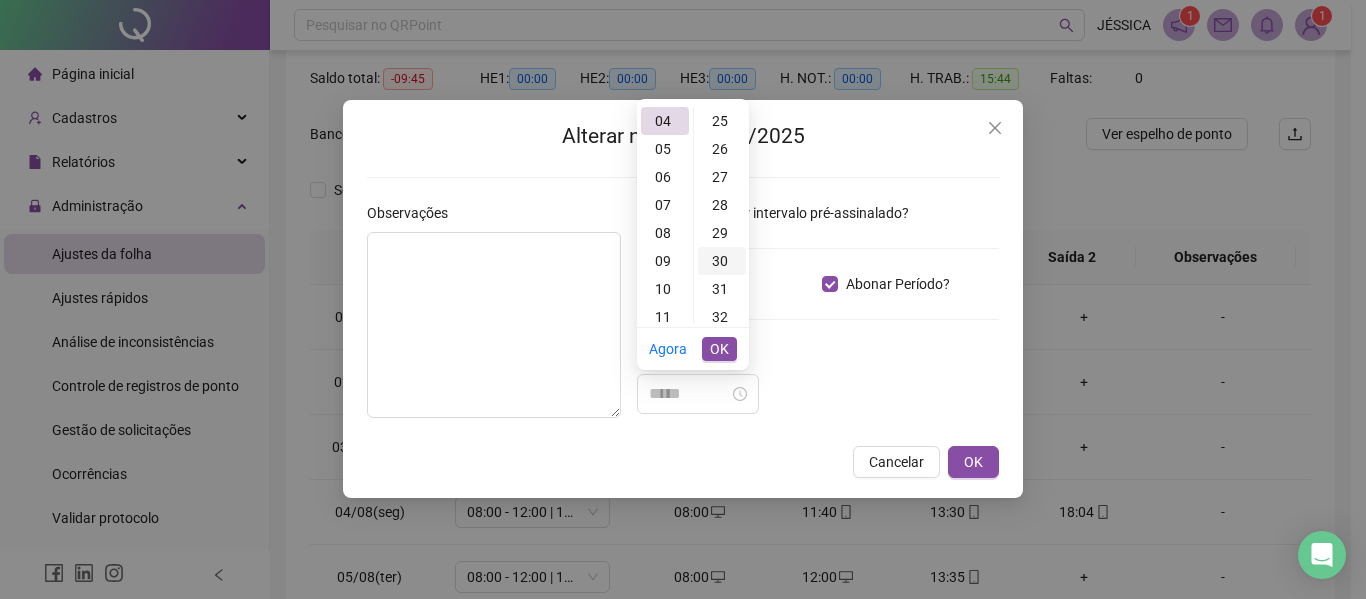 click on "30" at bounding box center (722, 261) 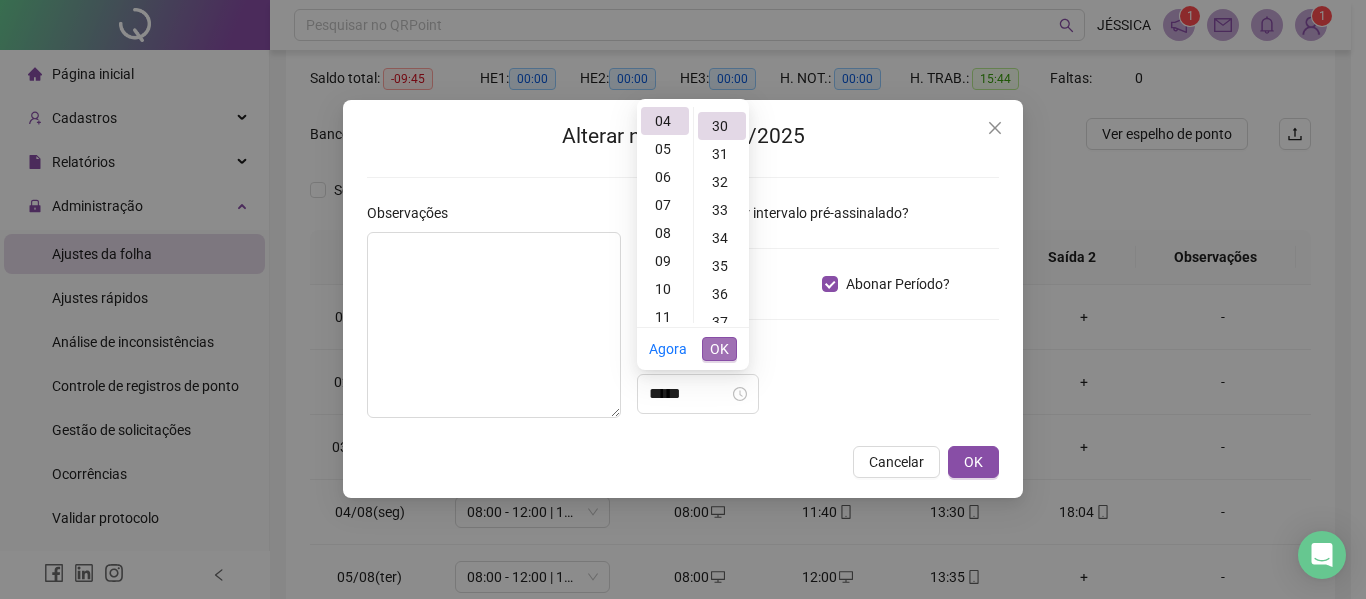 type on "*****" 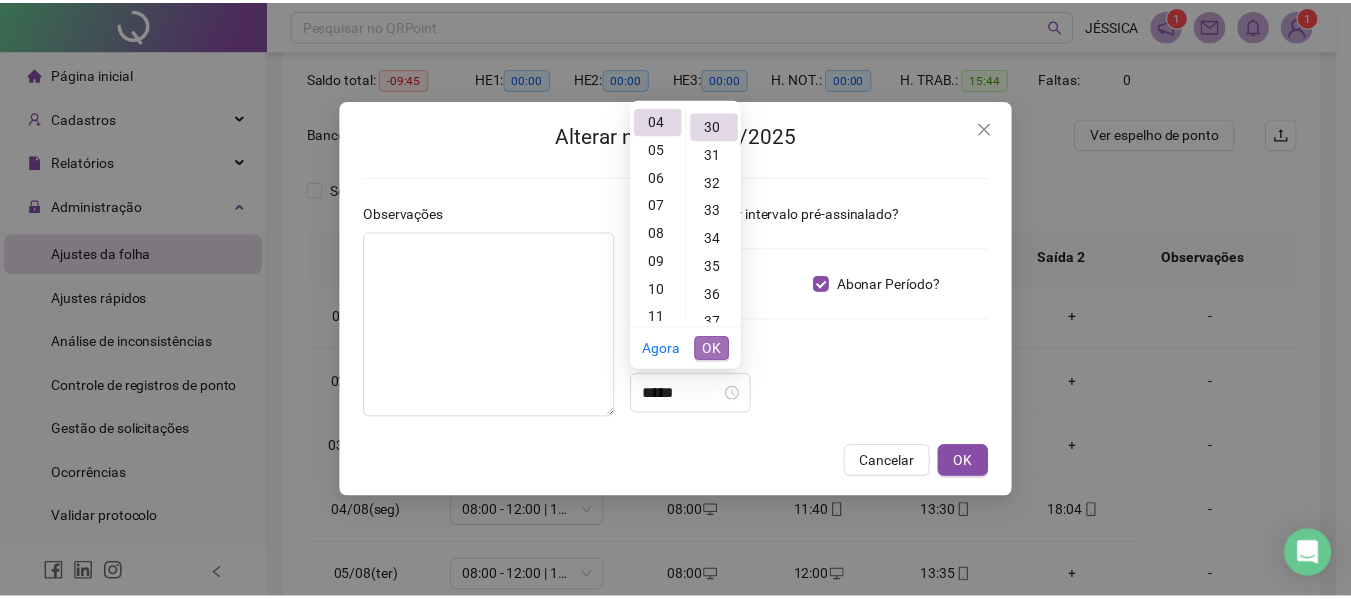 scroll, scrollTop: 840, scrollLeft: 0, axis: vertical 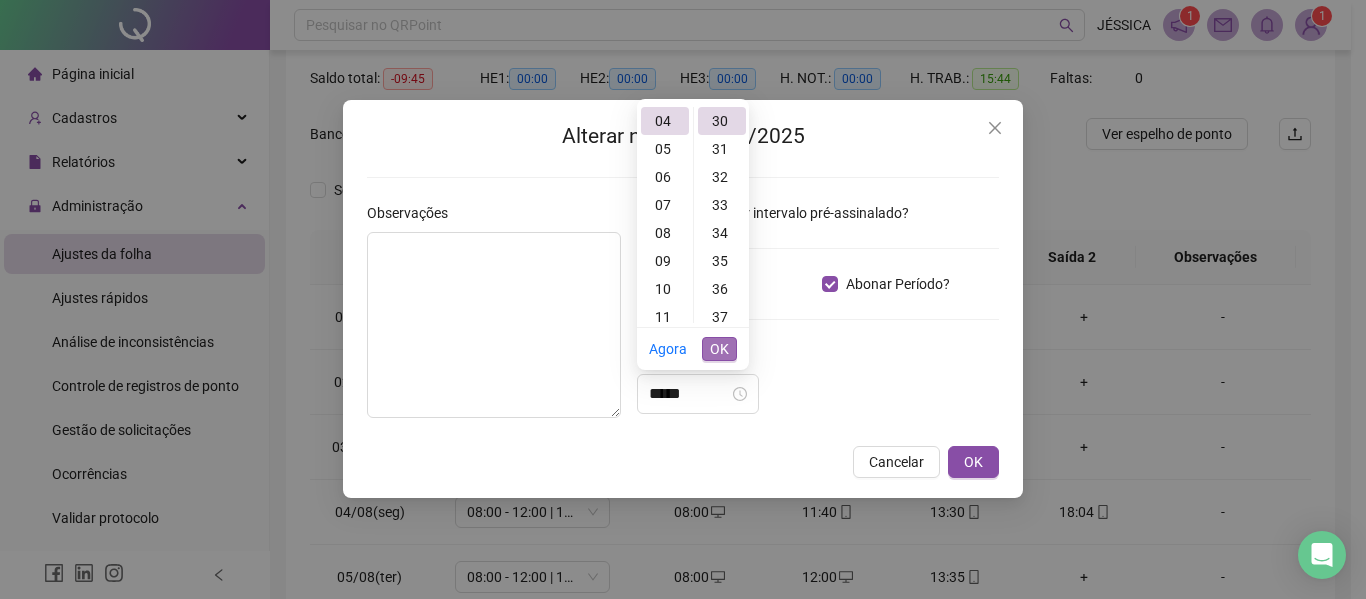 click on "OK" at bounding box center (719, 349) 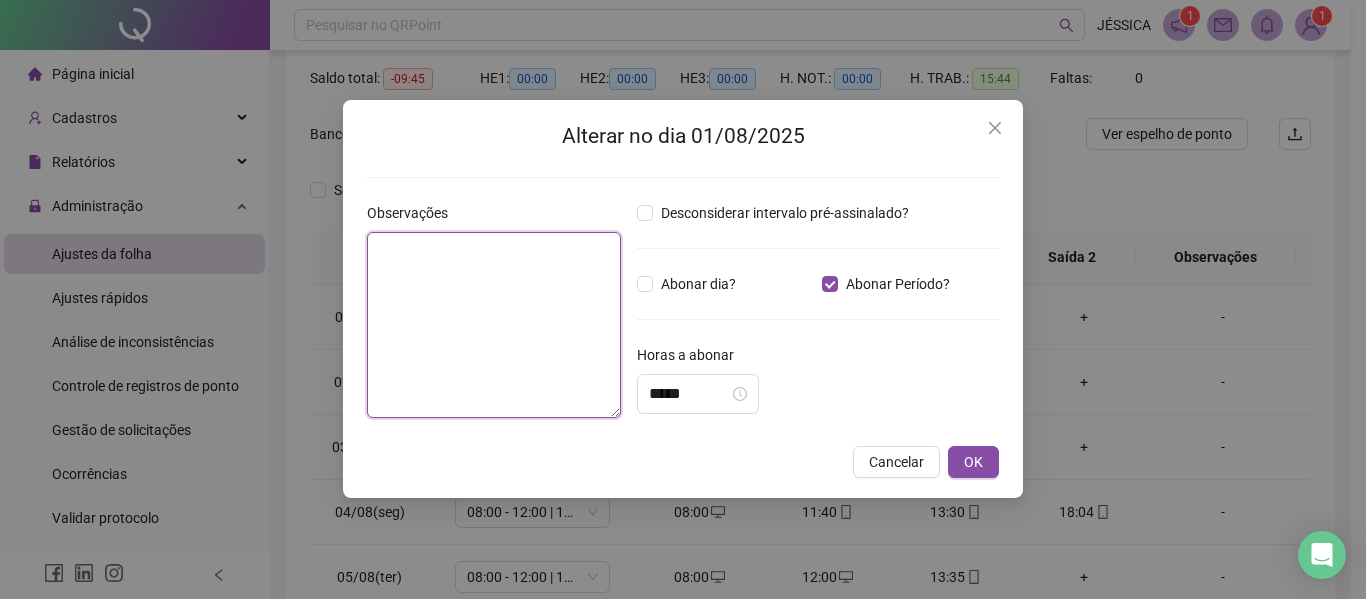 click at bounding box center (494, 325) 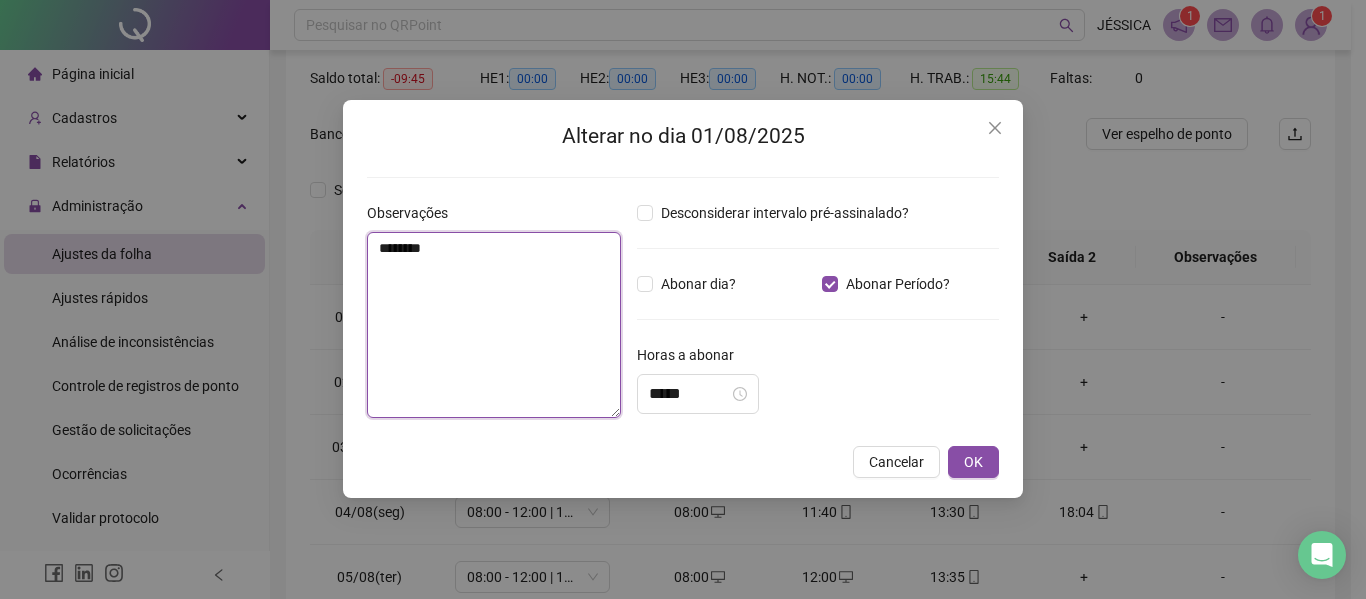 type on "********" 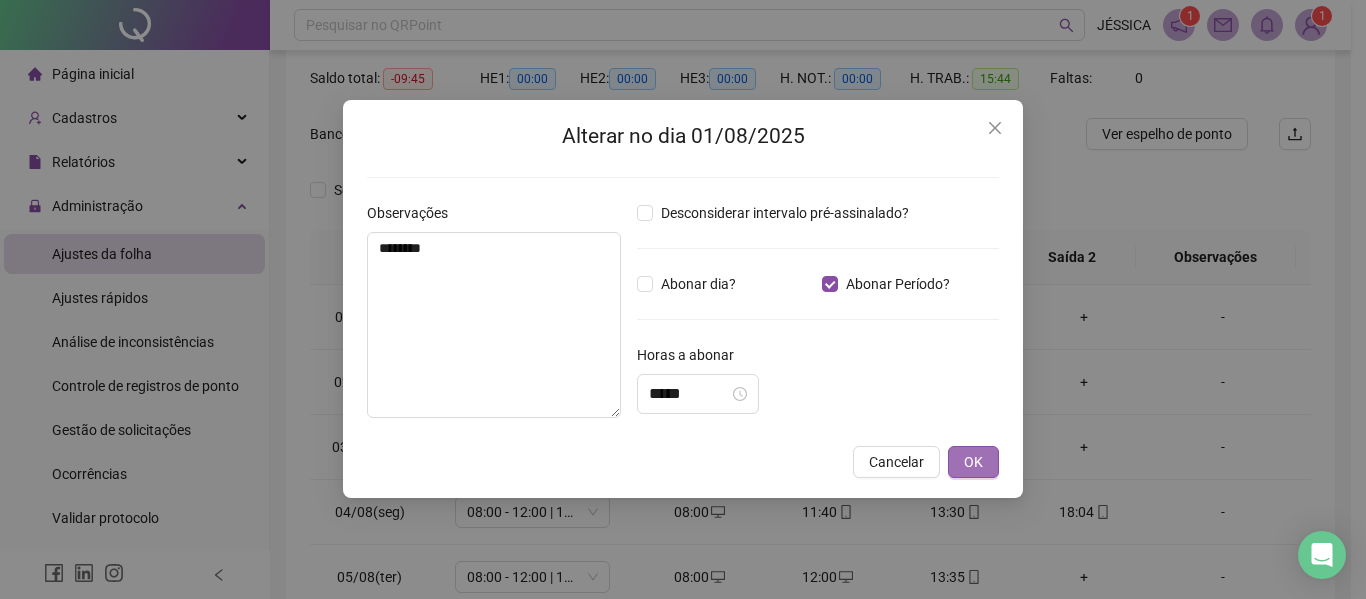 drag, startPoint x: 985, startPoint y: 445, endPoint x: 983, endPoint y: 458, distance: 13.152946 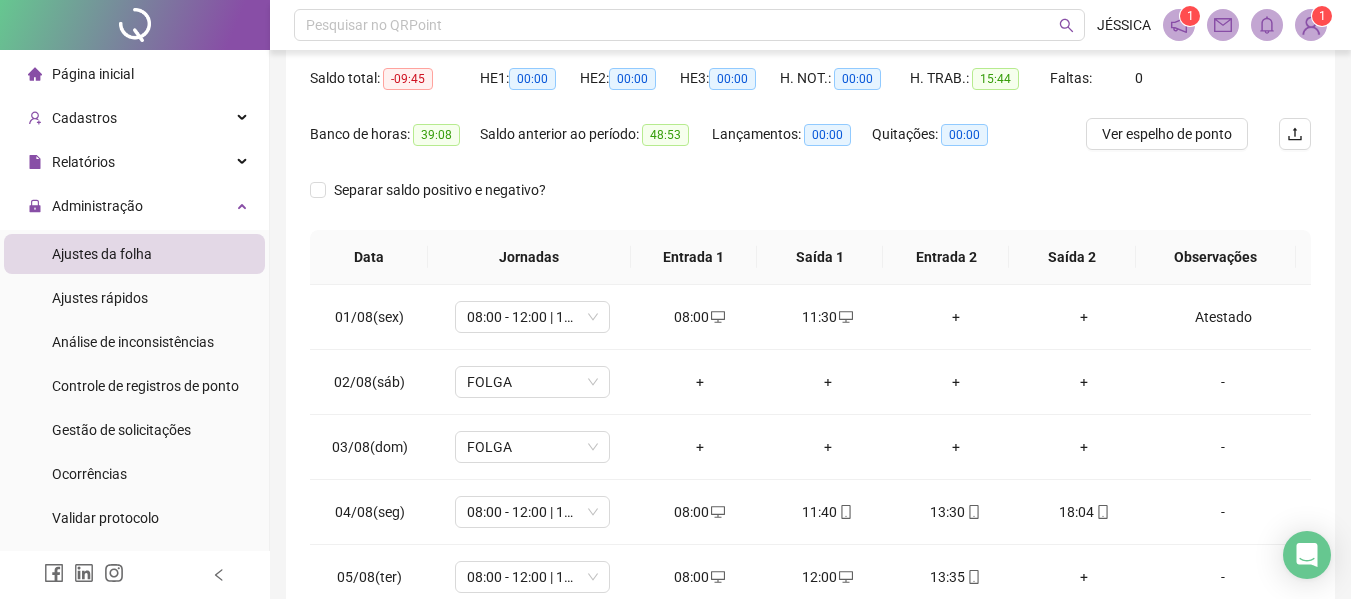 scroll, scrollTop: 0, scrollLeft: 0, axis: both 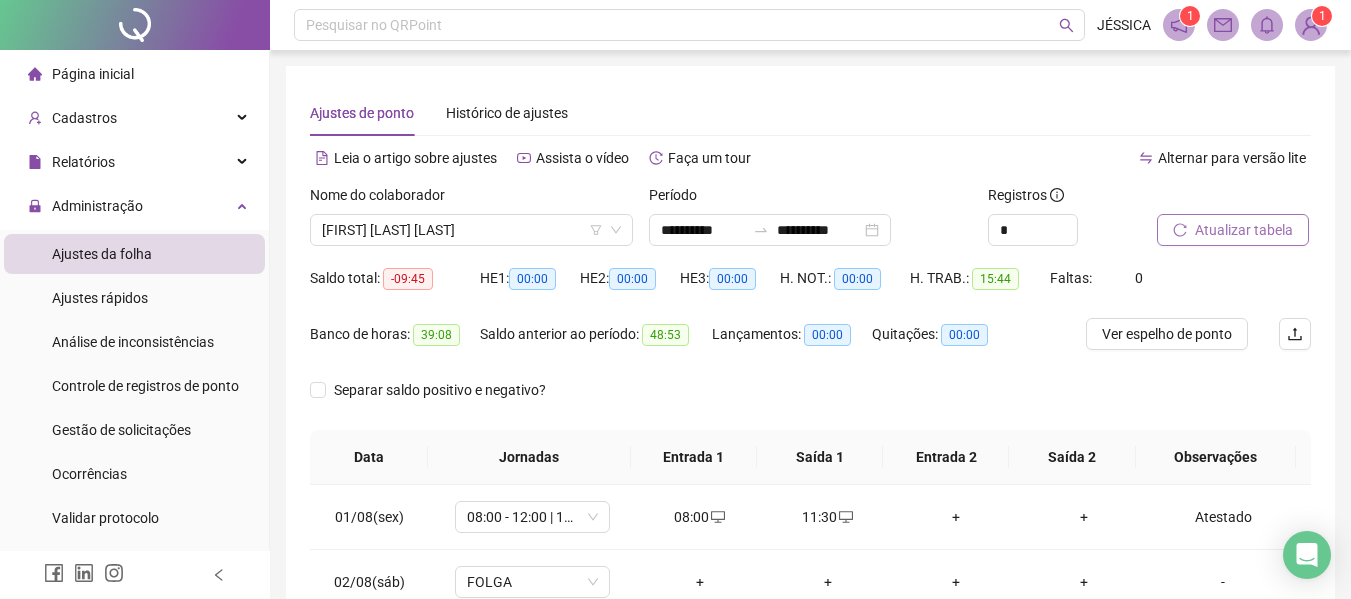 click on "Atualizar tabela" at bounding box center [1244, 230] 